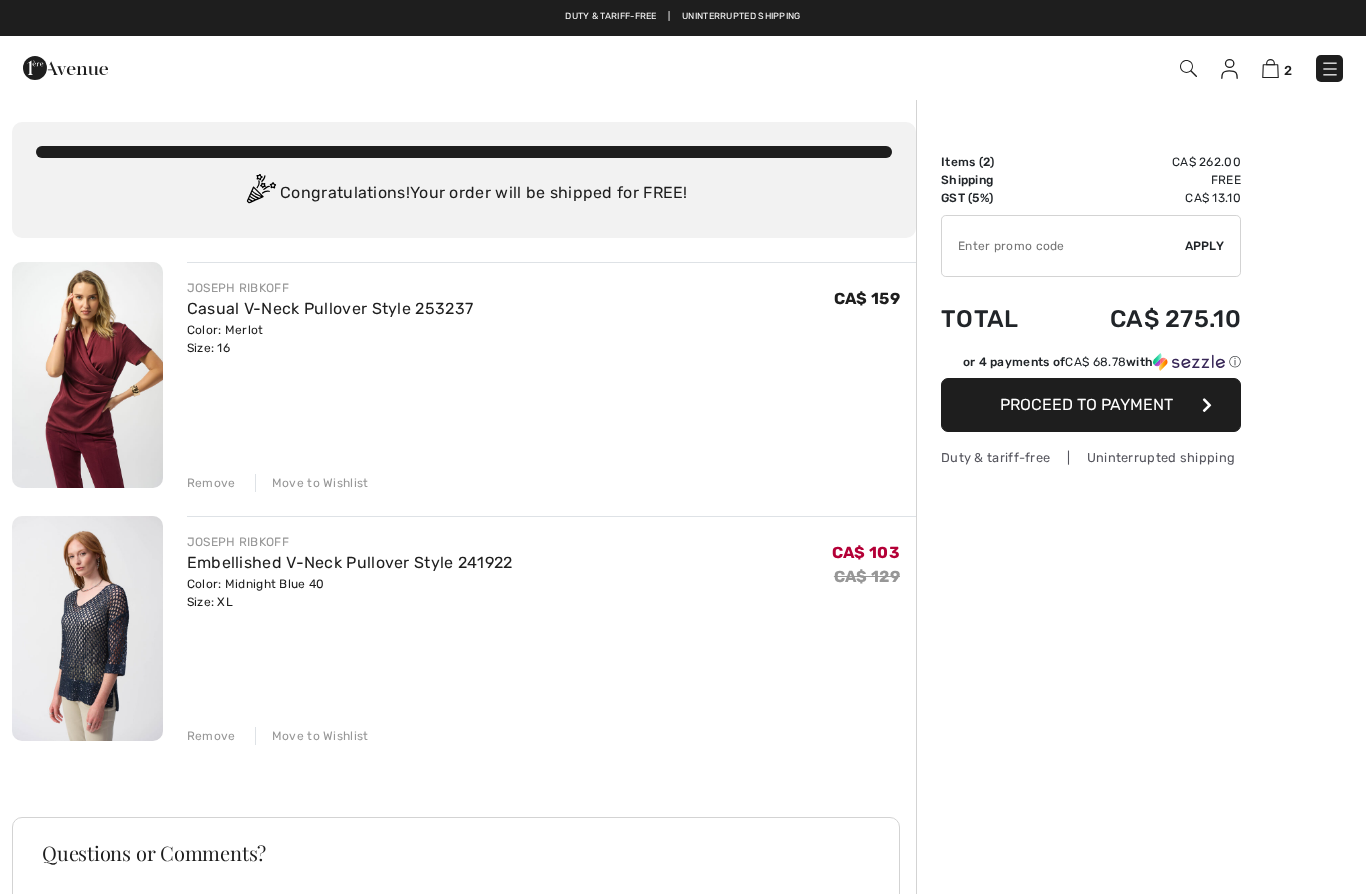 scroll, scrollTop: 0, scrollLeft: 0, axis: both 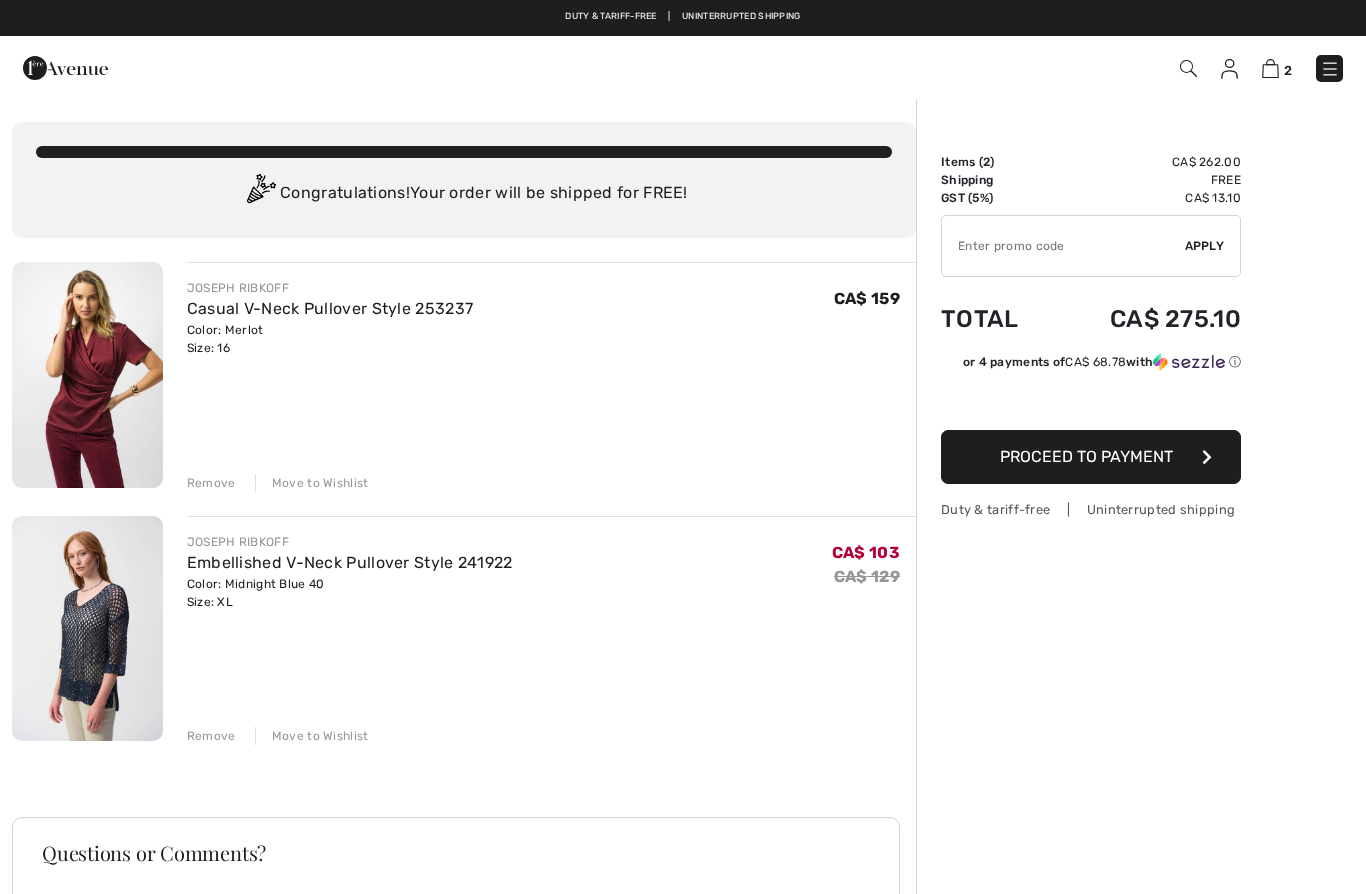 click on "Remove" at bounding box center [211, 483] 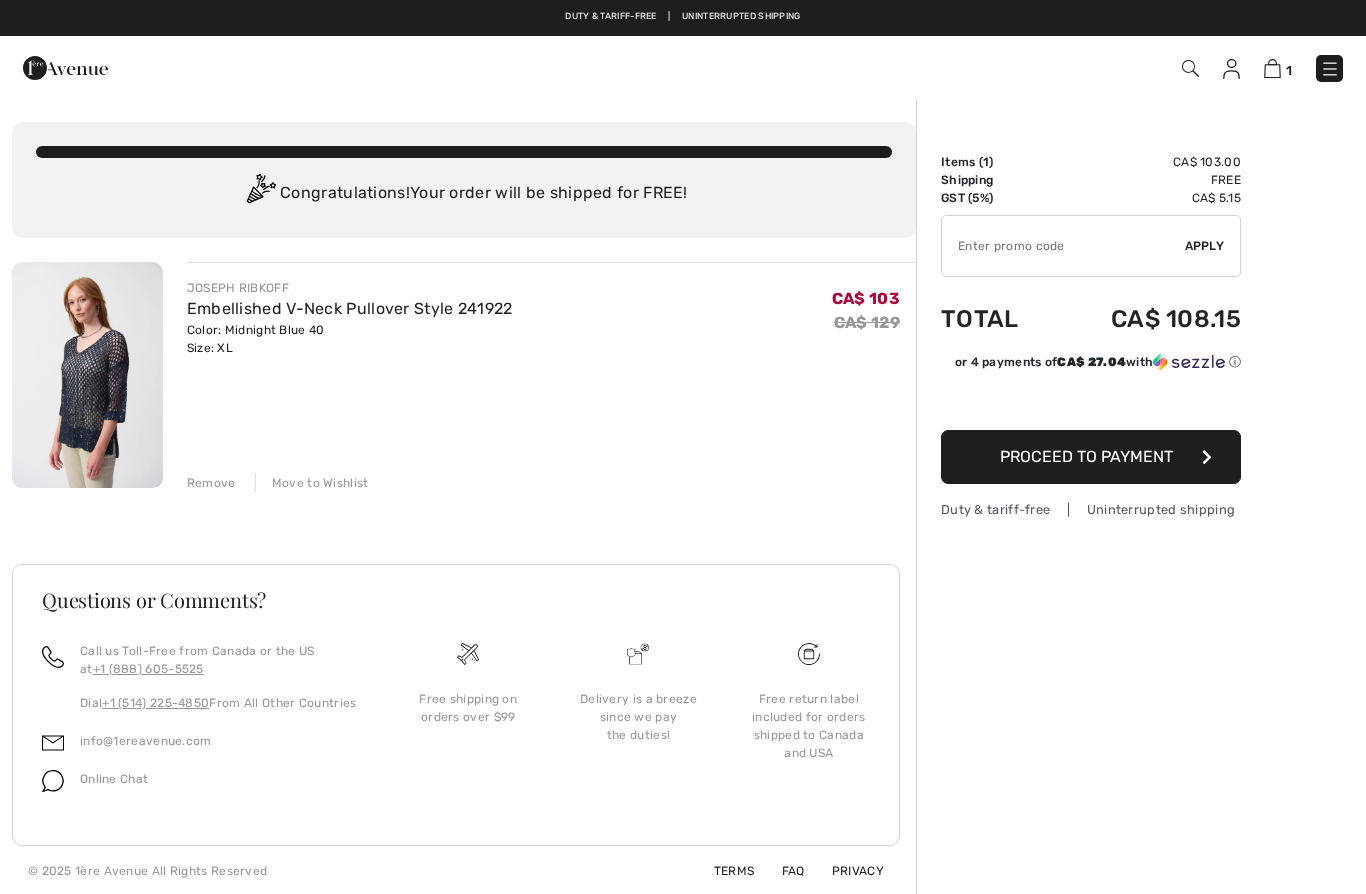 click at bounding box center (1330, 69) 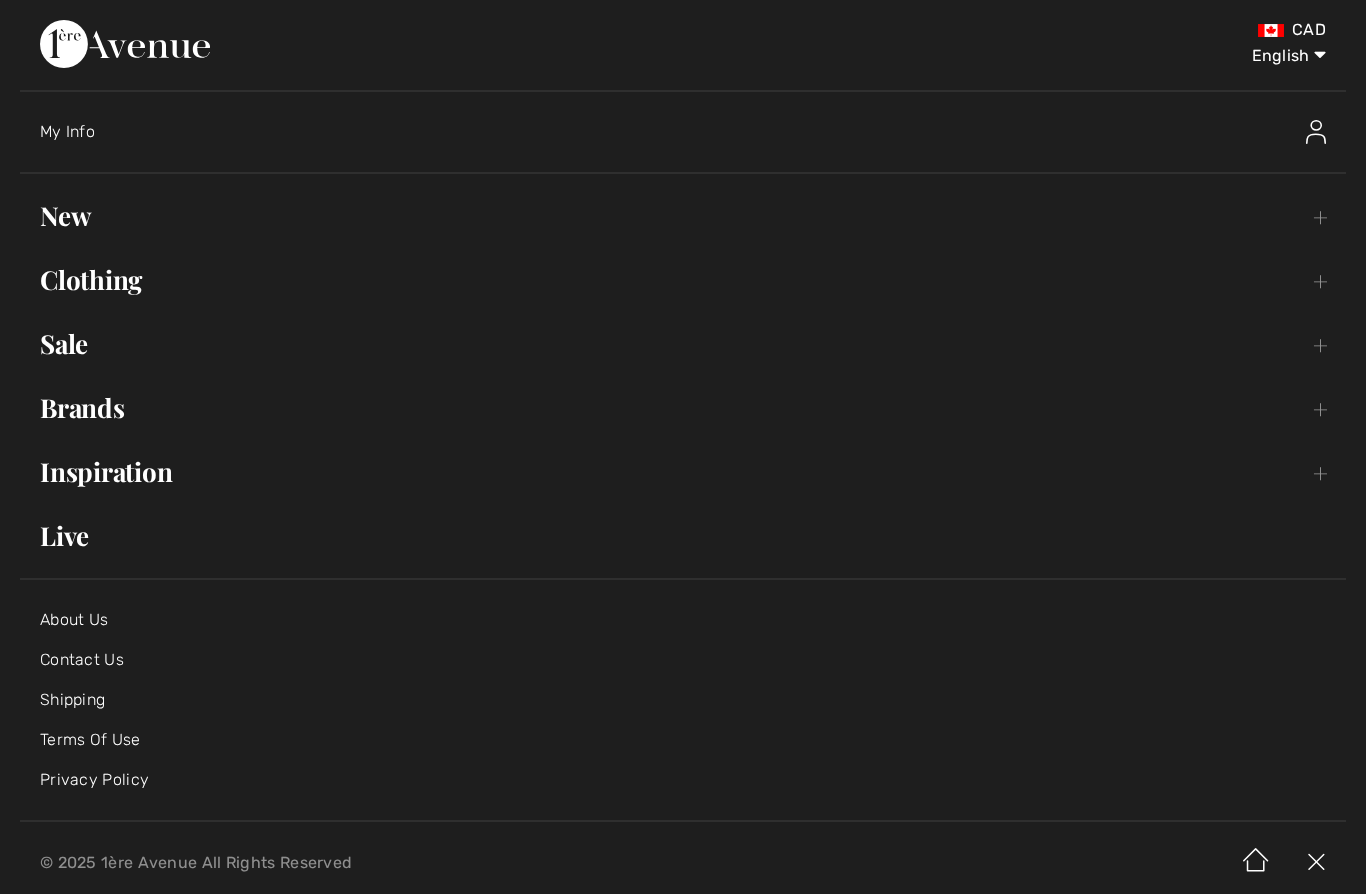 click on "New Toggle submenu" at bounding box center (683, 216) 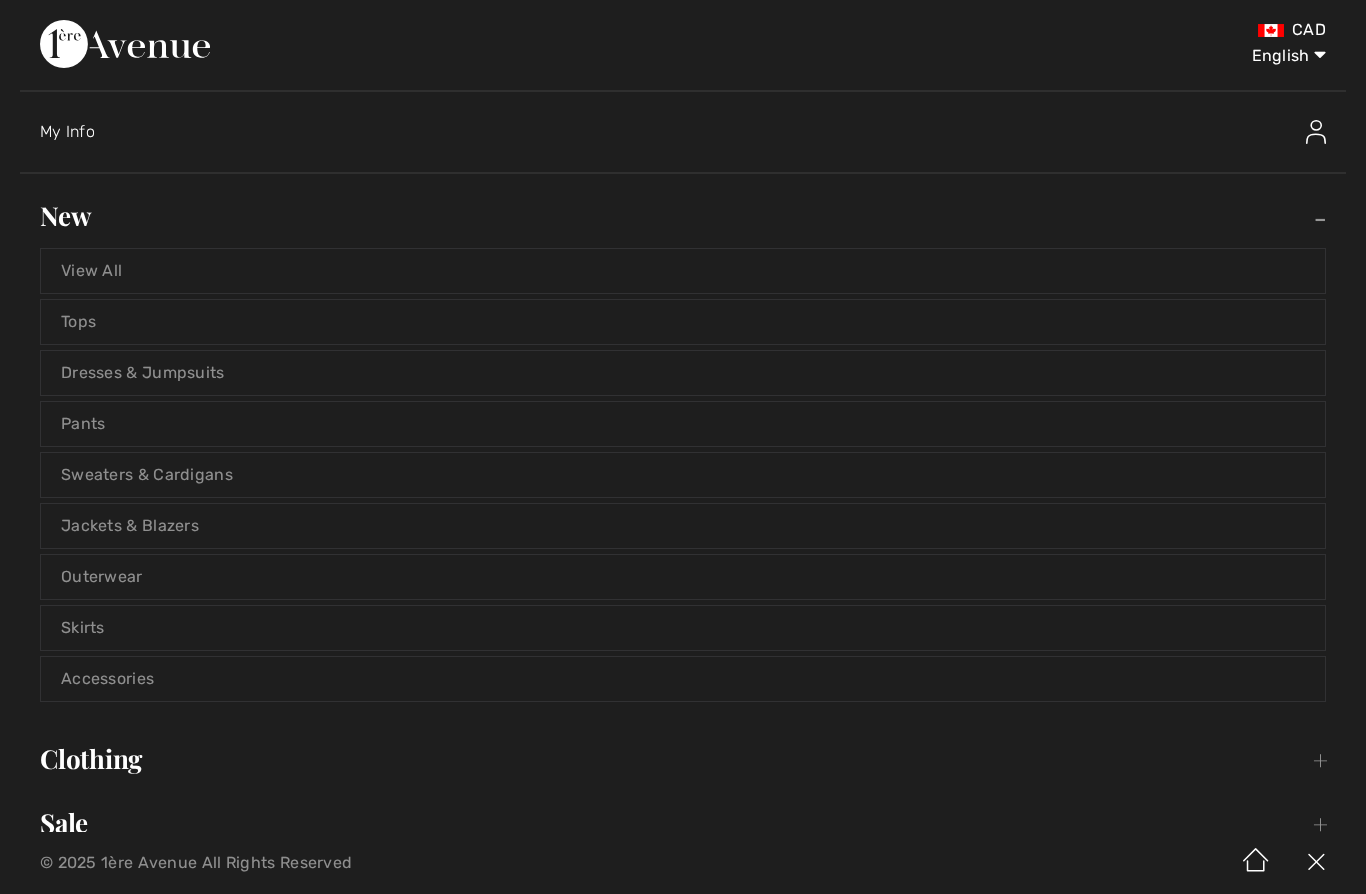click on "View All" at bounding box center (683, 271) 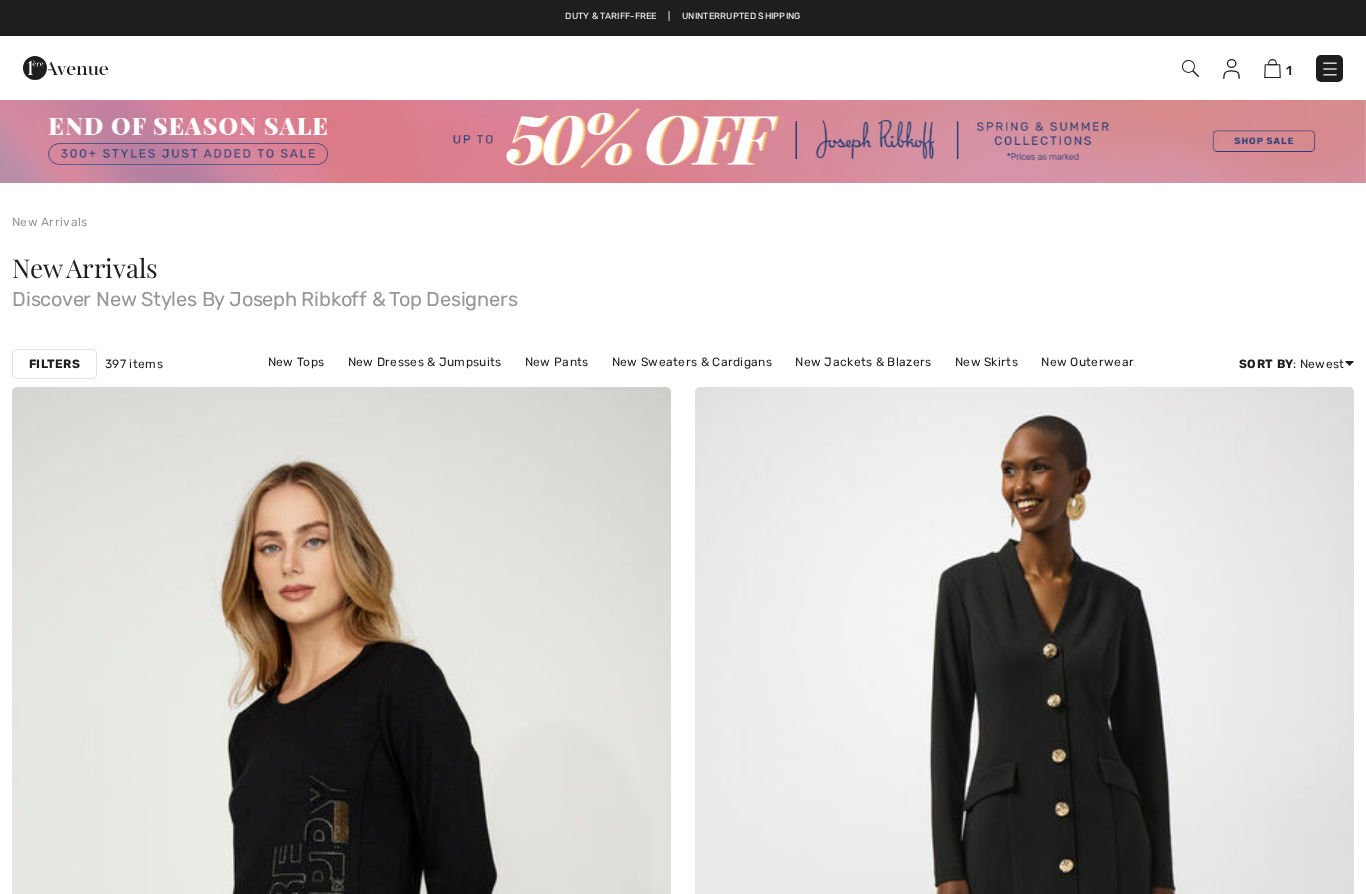 scroll, scrollTop: 0, scrollLeft: 0, axis: both 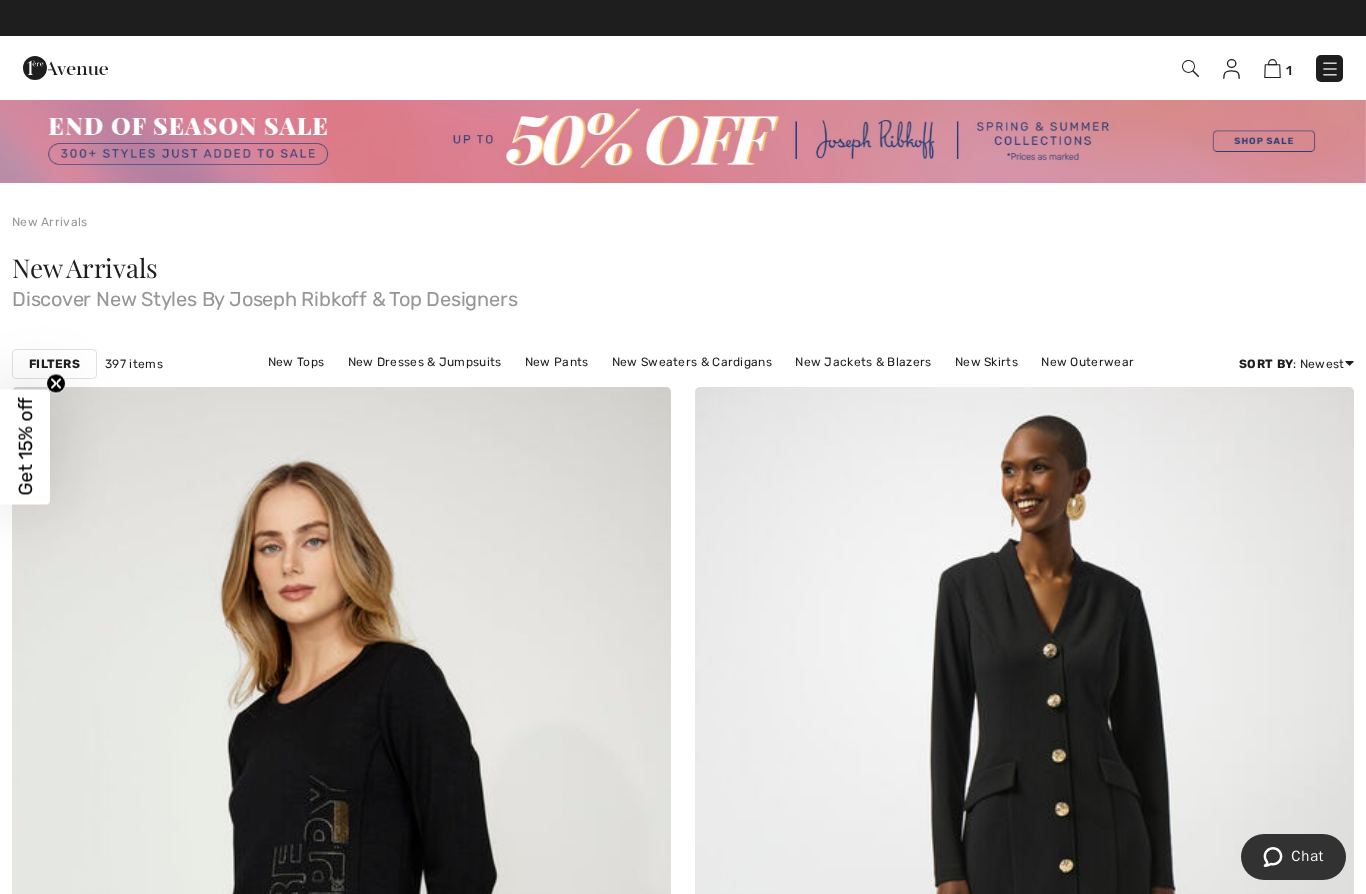click on "Filters" at bounding box center (54, 364) 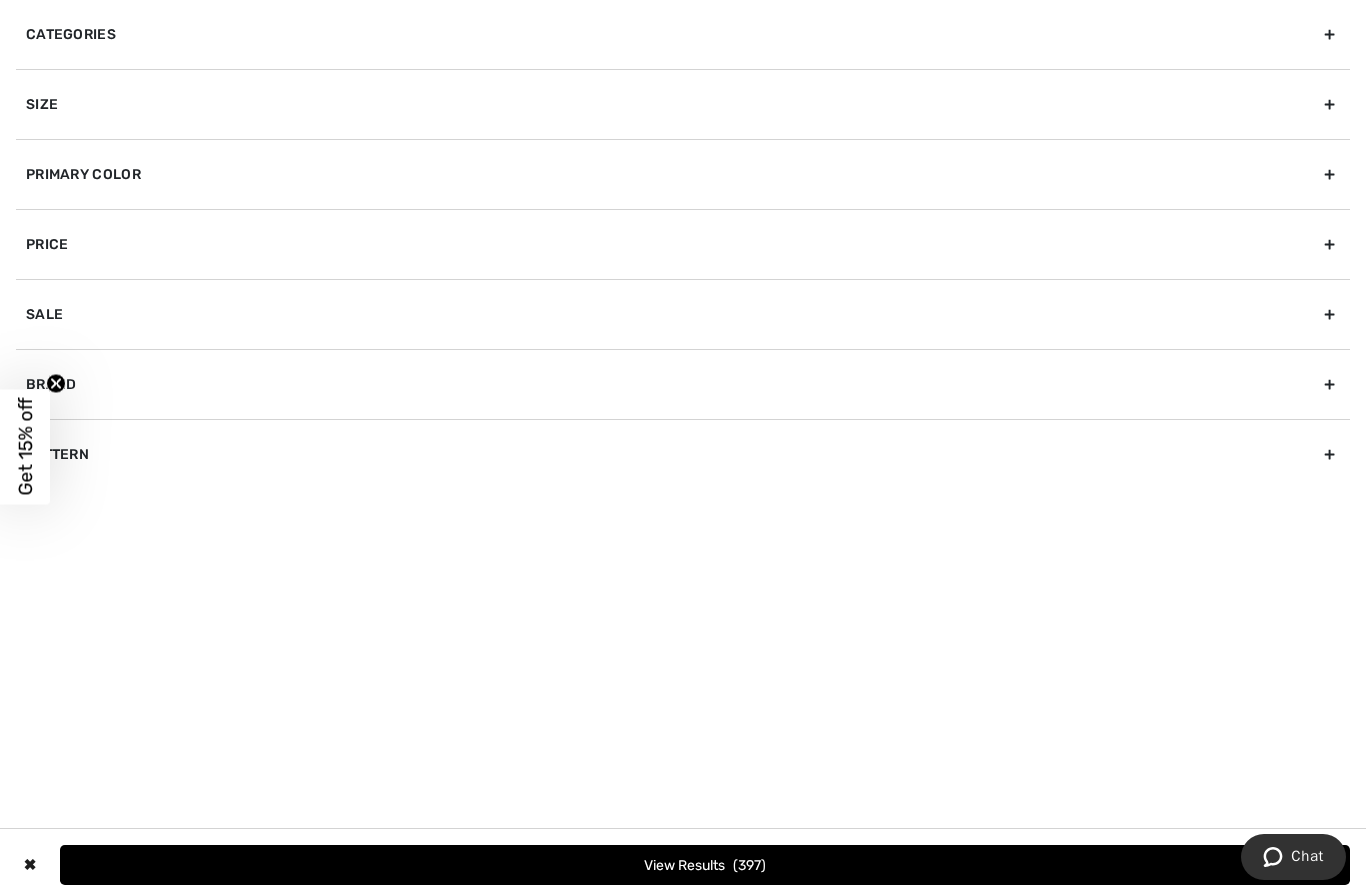click on "Brand" at bounding box center [683, 384] 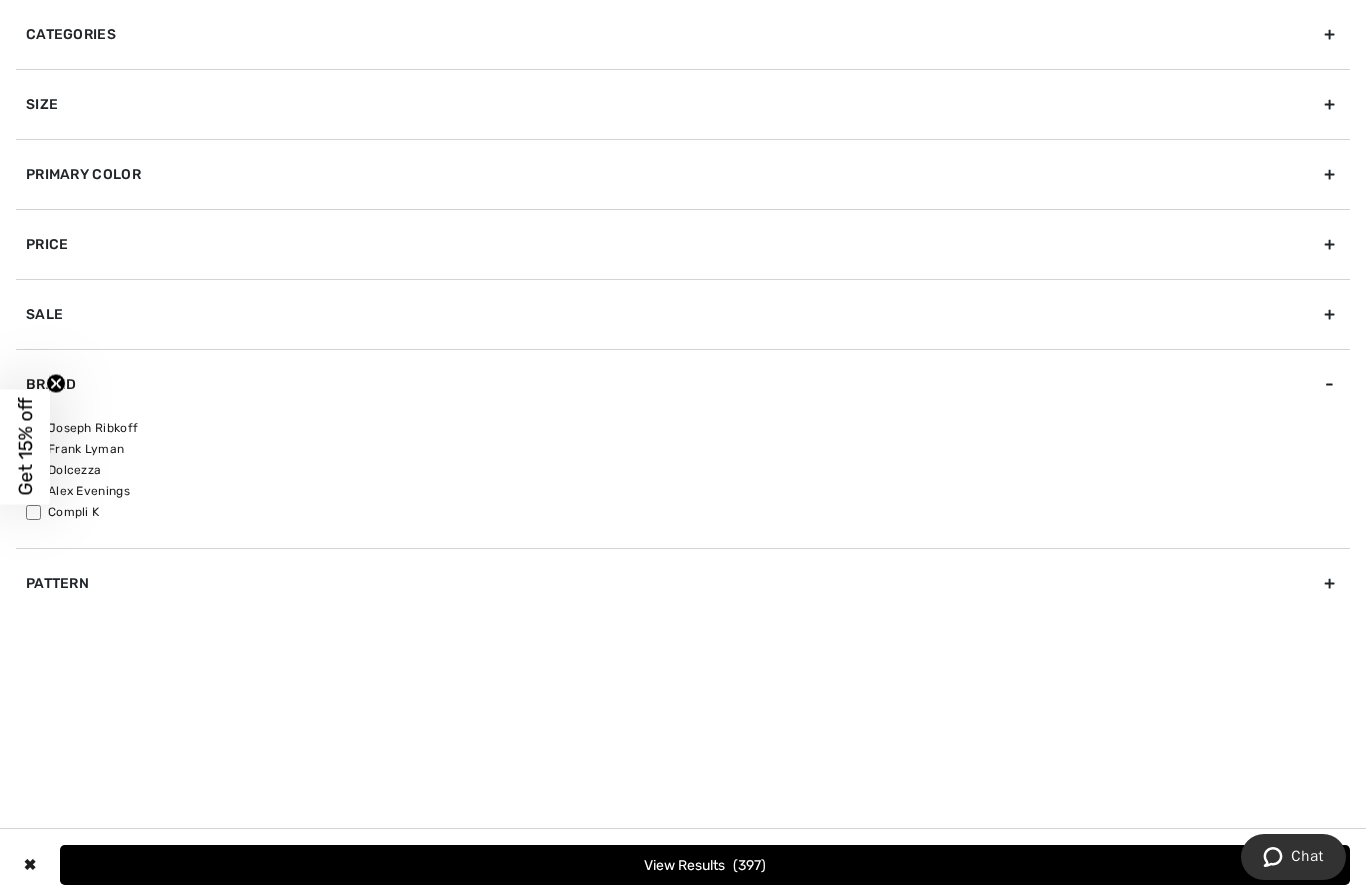 click on "Joseph Ribkoff" at bounding box center (688, 428) 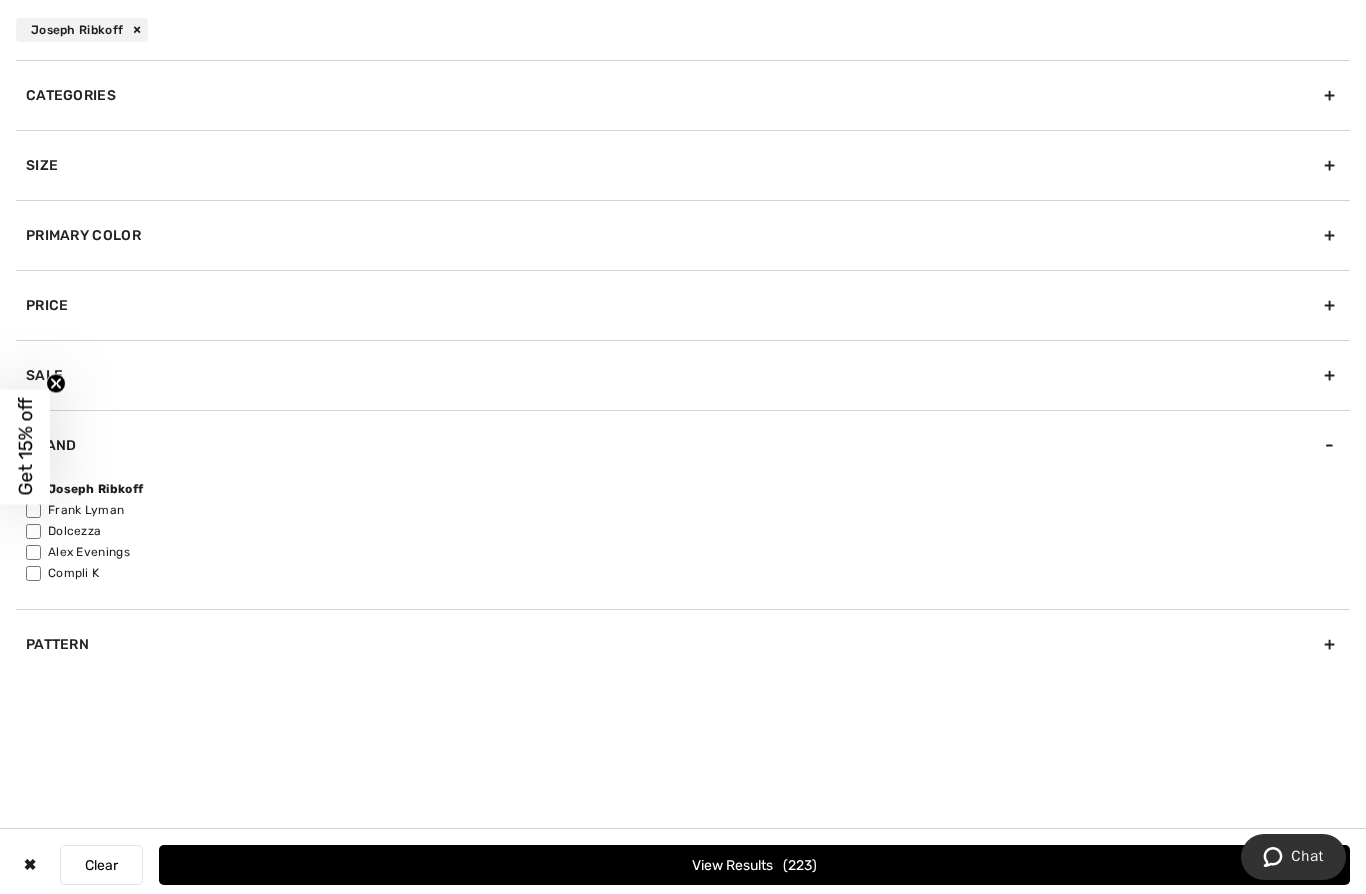click on "View Results 223" at bounding box center [754, 865] 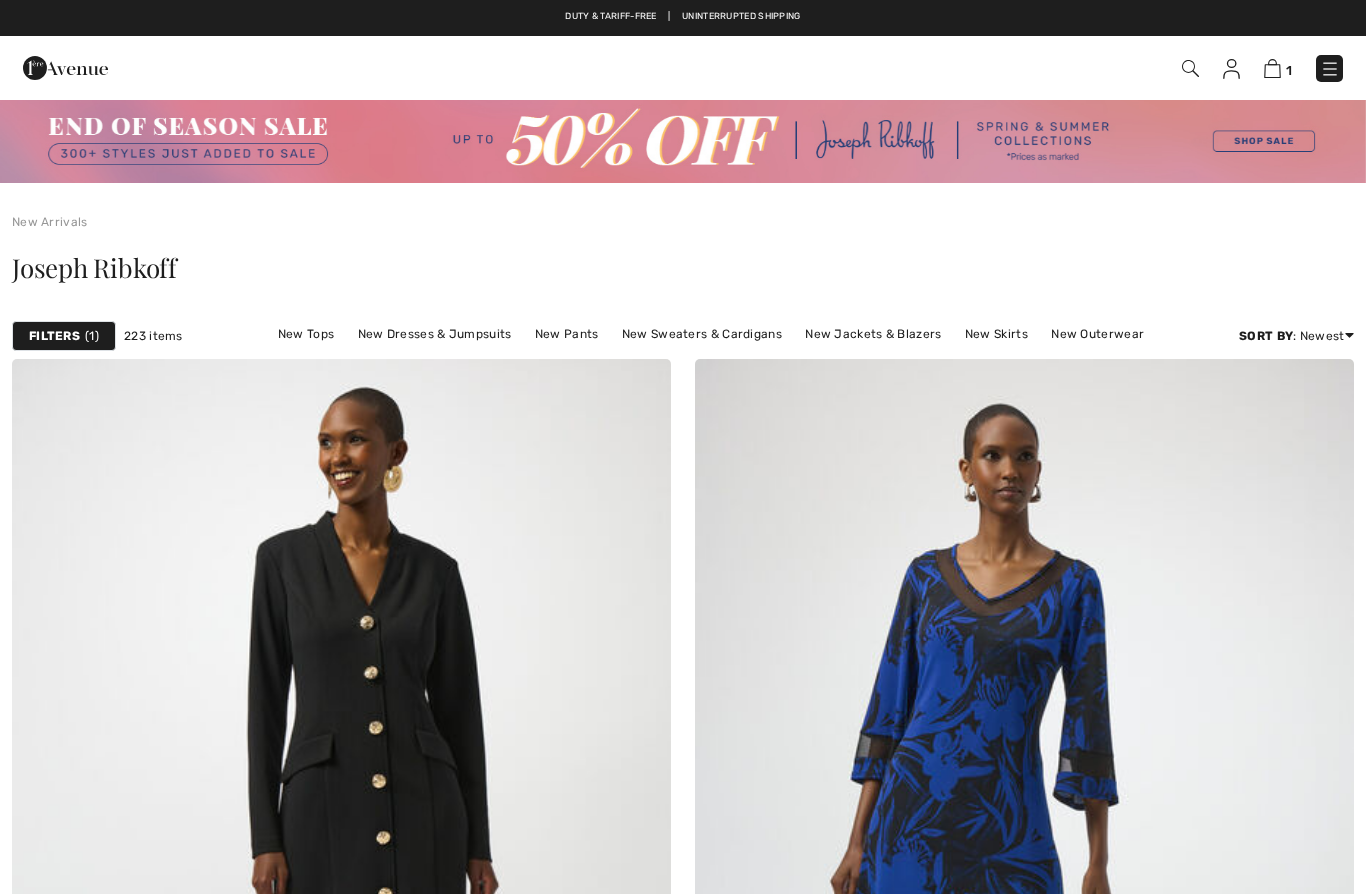 scroll, scrollTop: 0, scrollLeft: 0, axis: both 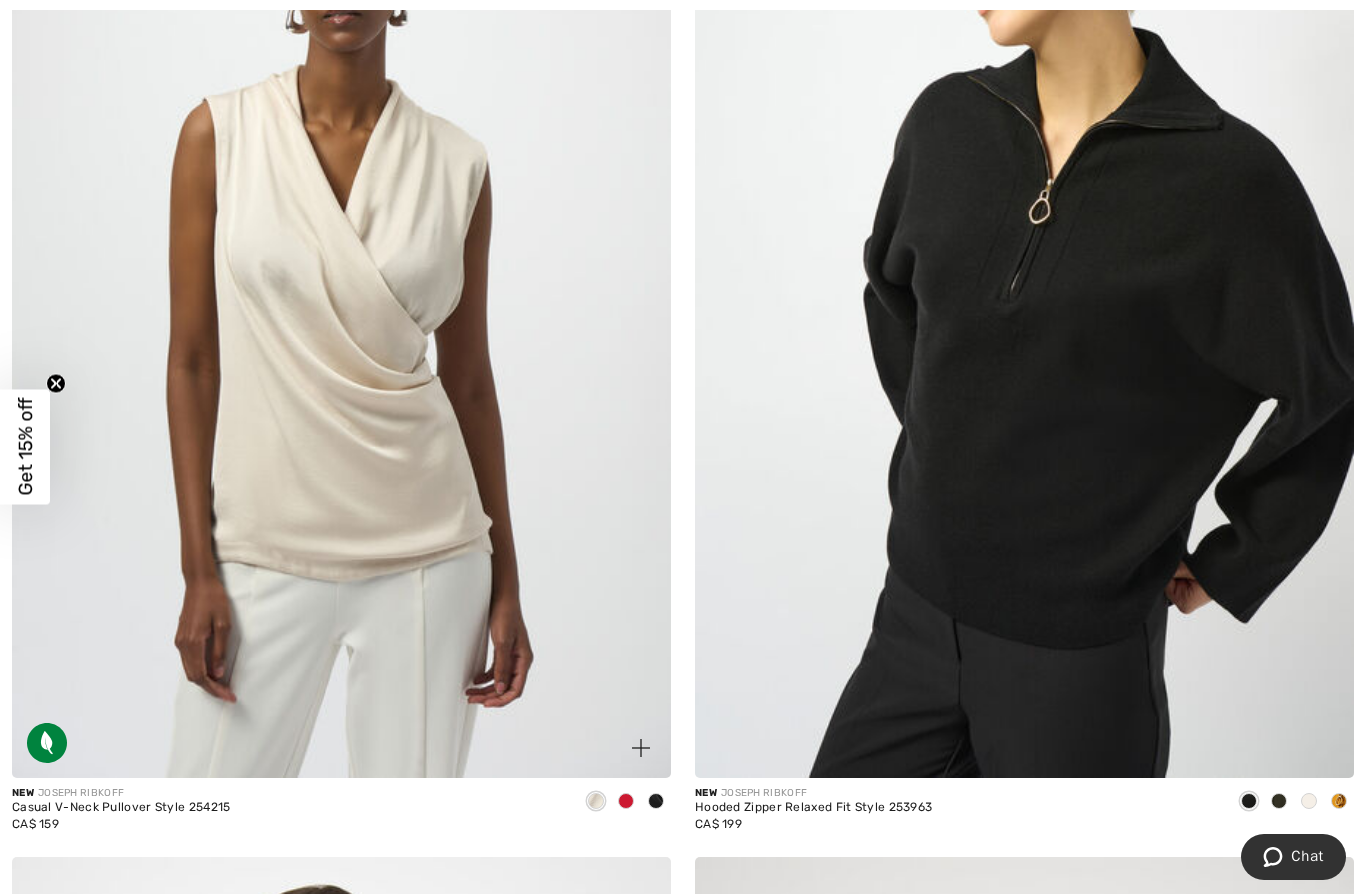 click at bounding box center (341, 284) 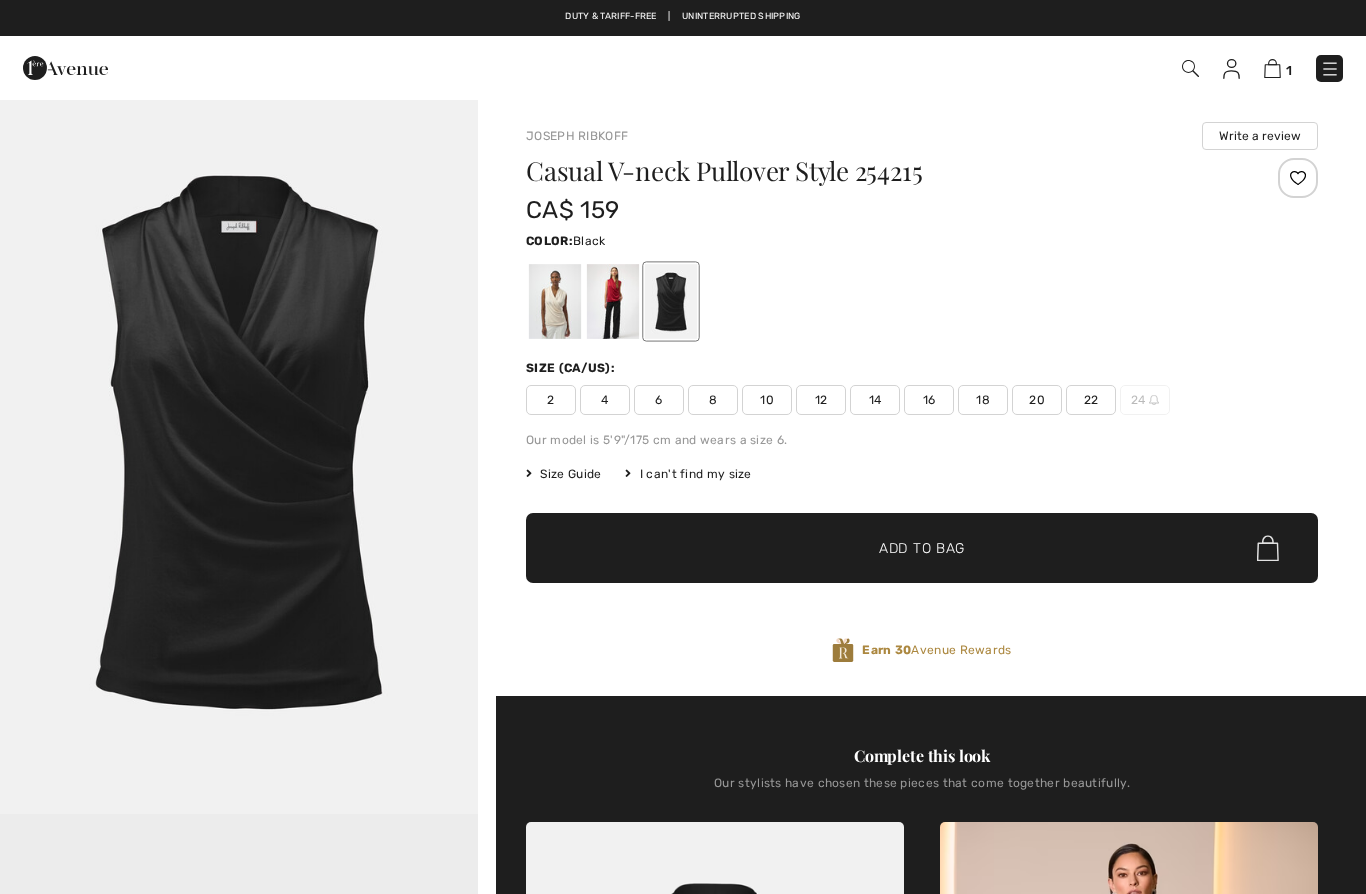 scroll, scrollTop: 0, scrollLeft: 0, axis: both 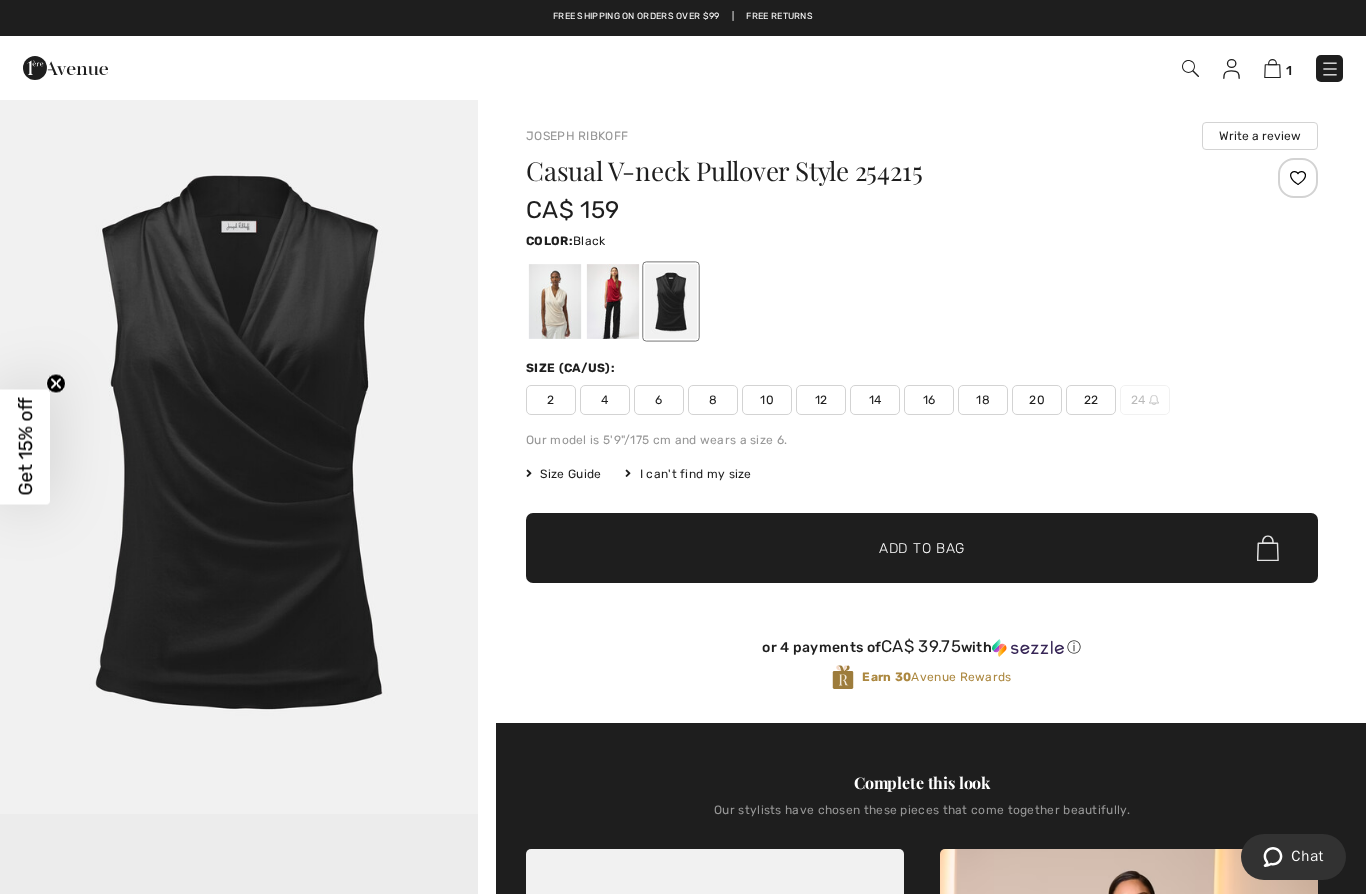 click at bounding box center (613, 301) 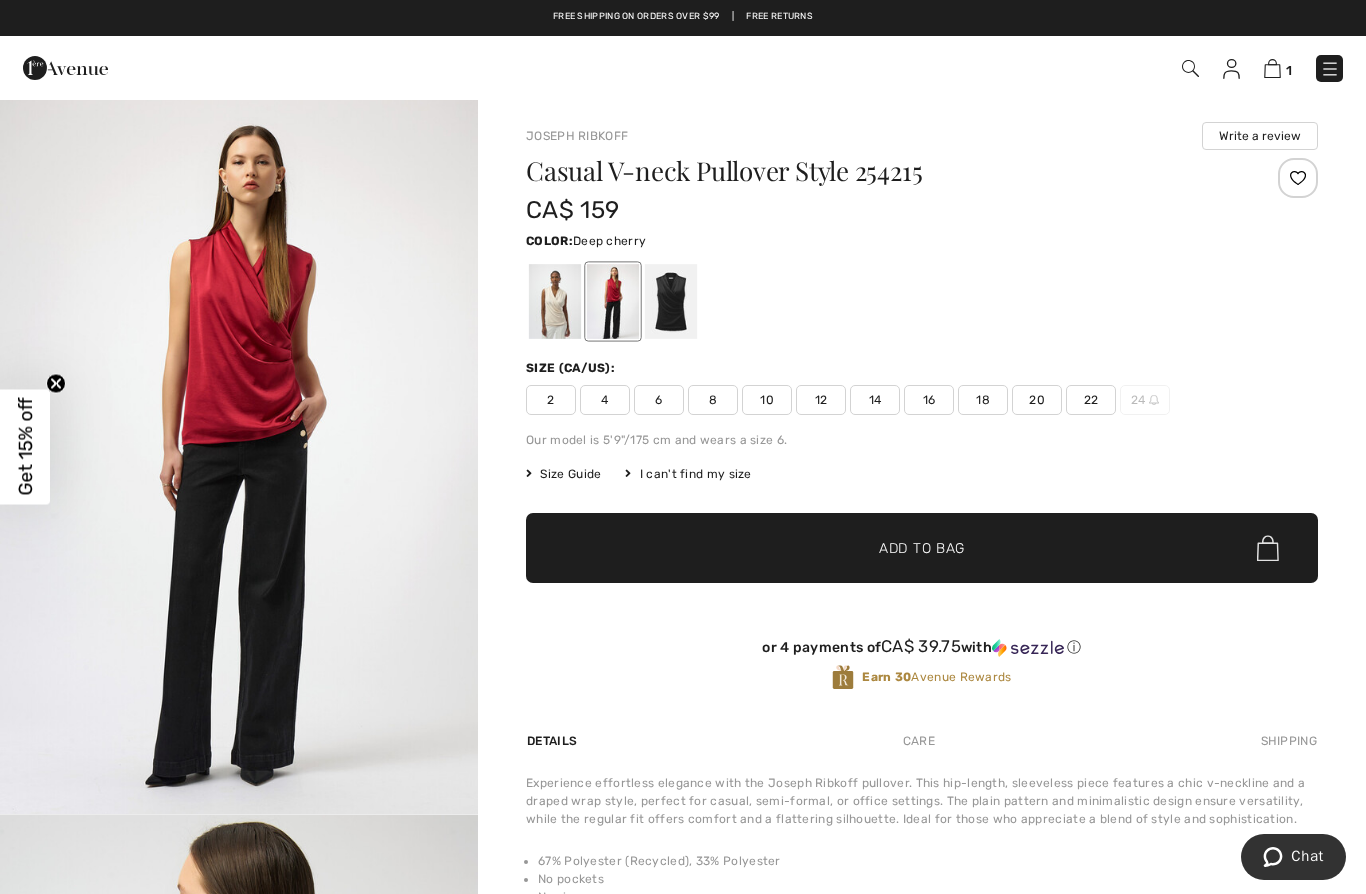 click at bounding box center [555, 301] 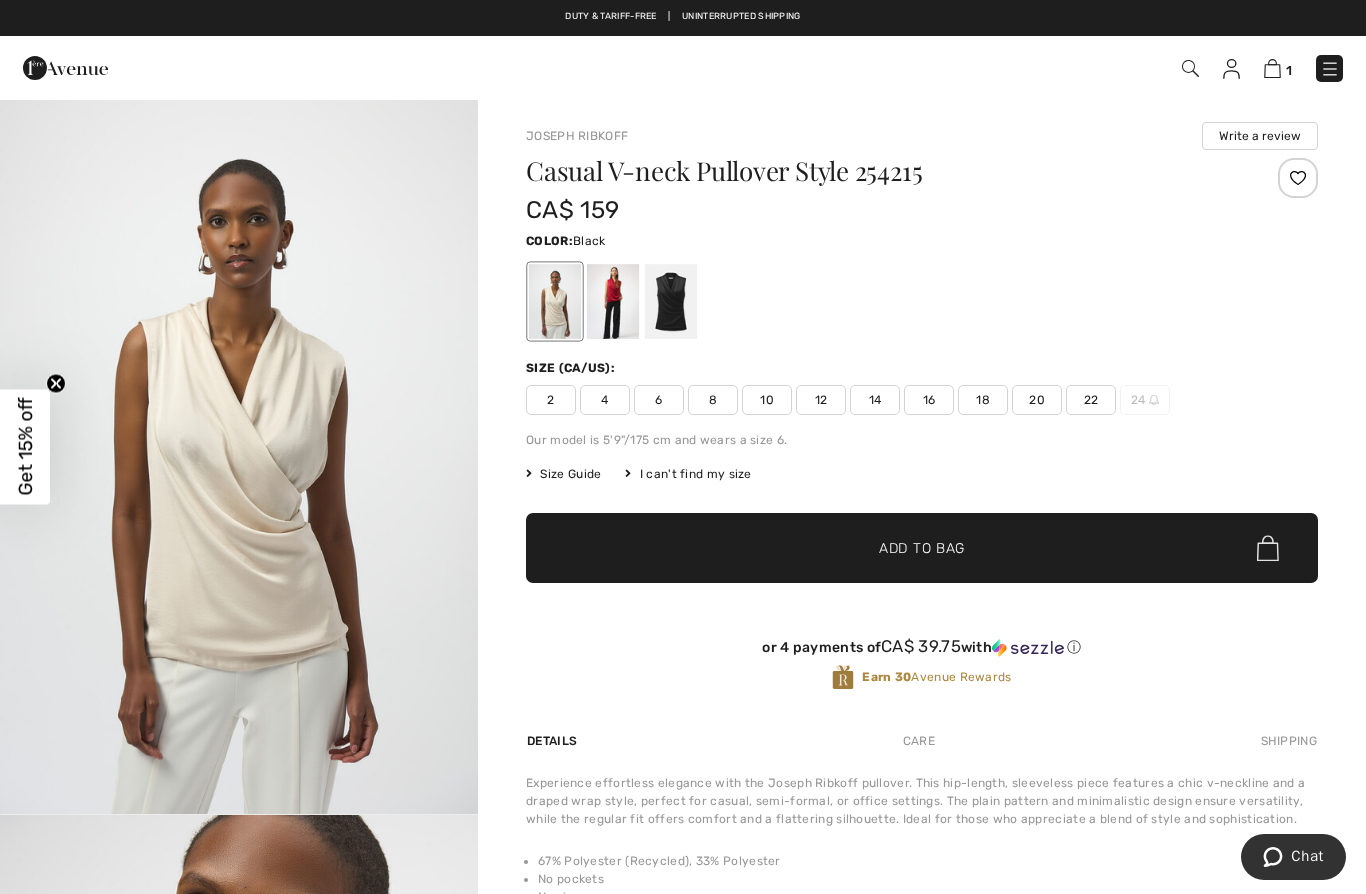 click at bounding box center [671, 301] 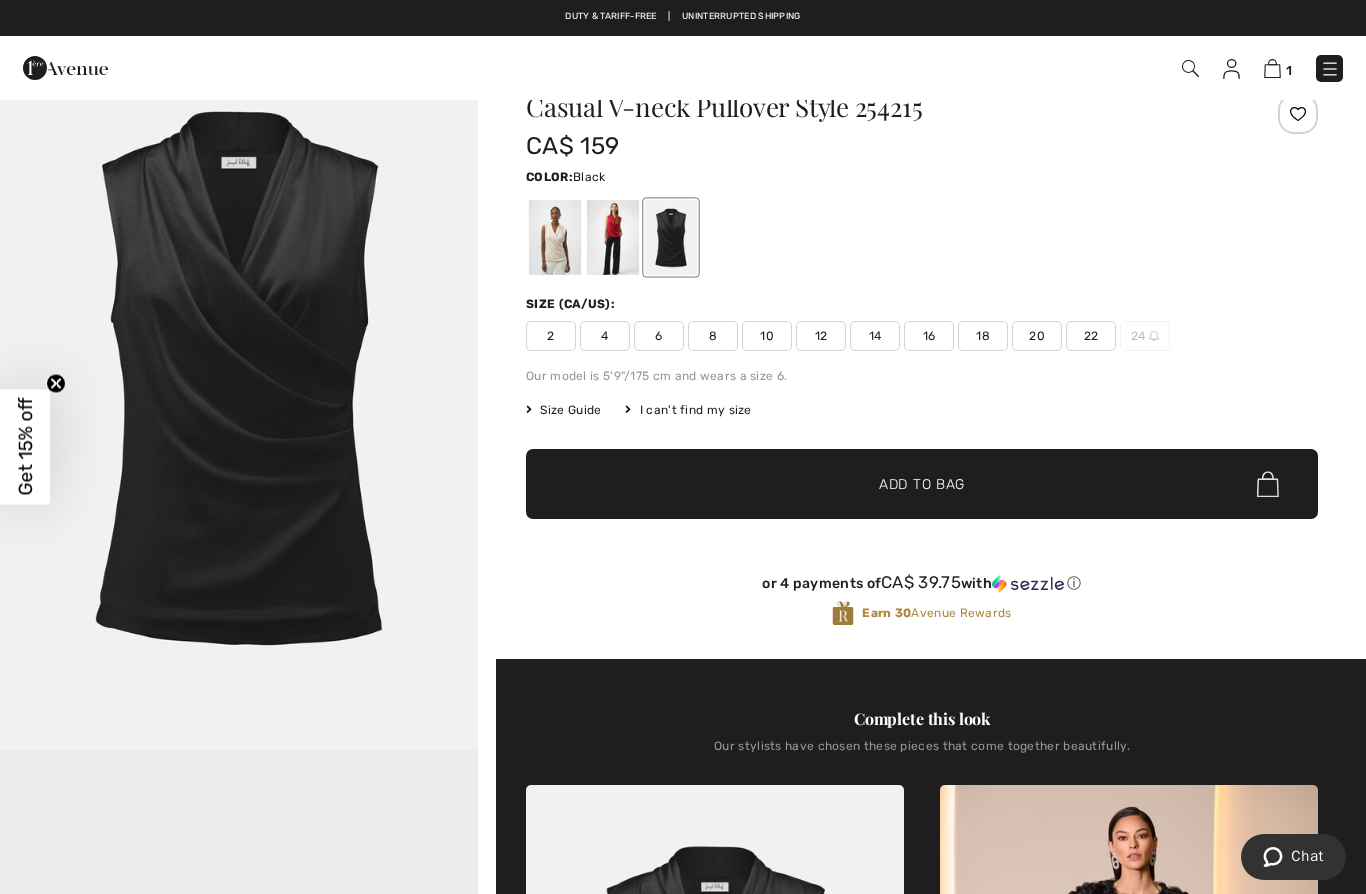 scroll, scrollTop: 65, scrollLeft: 0, axis: vertical 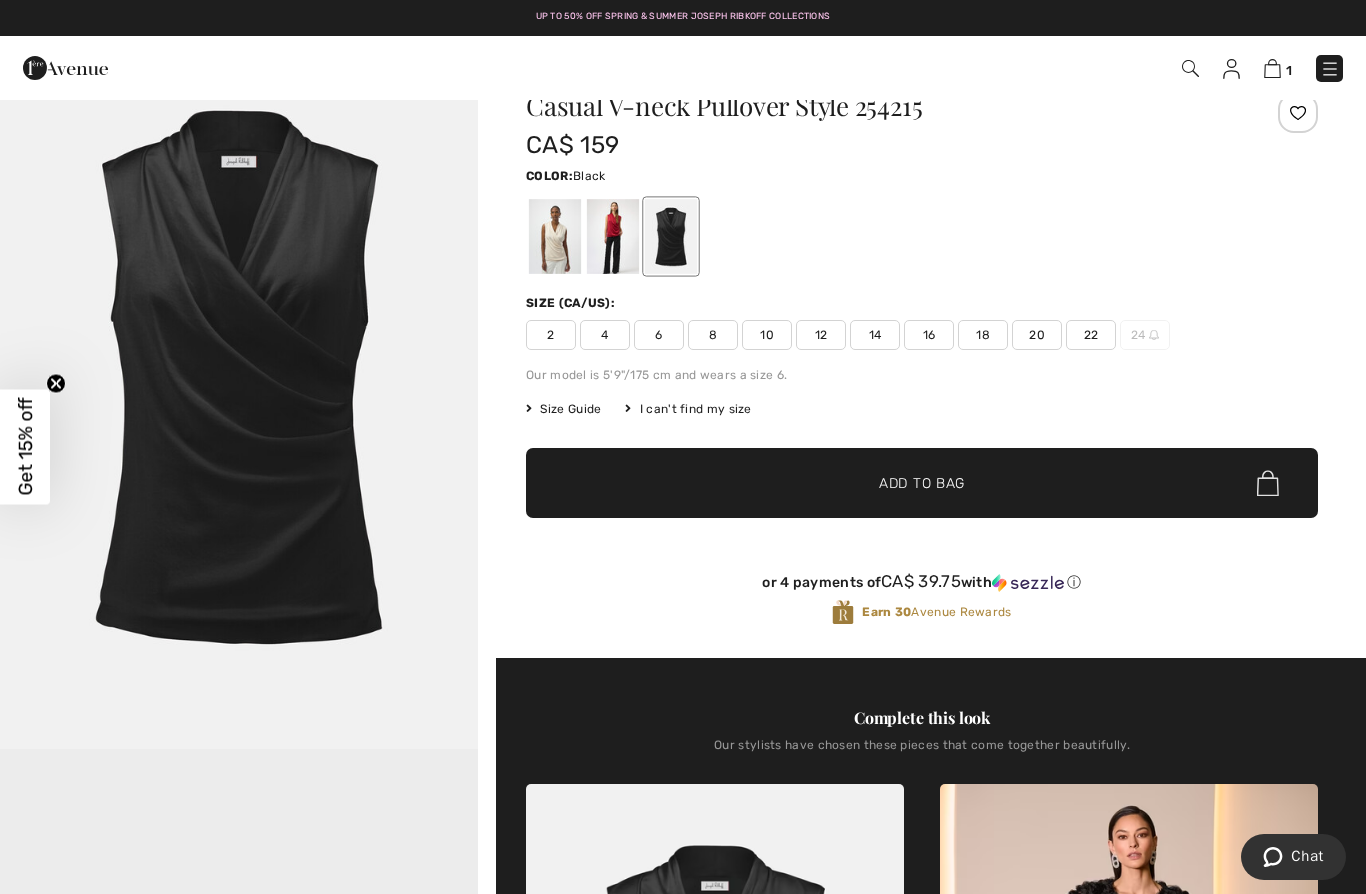 click on "16" at bounding box center (929, 335) 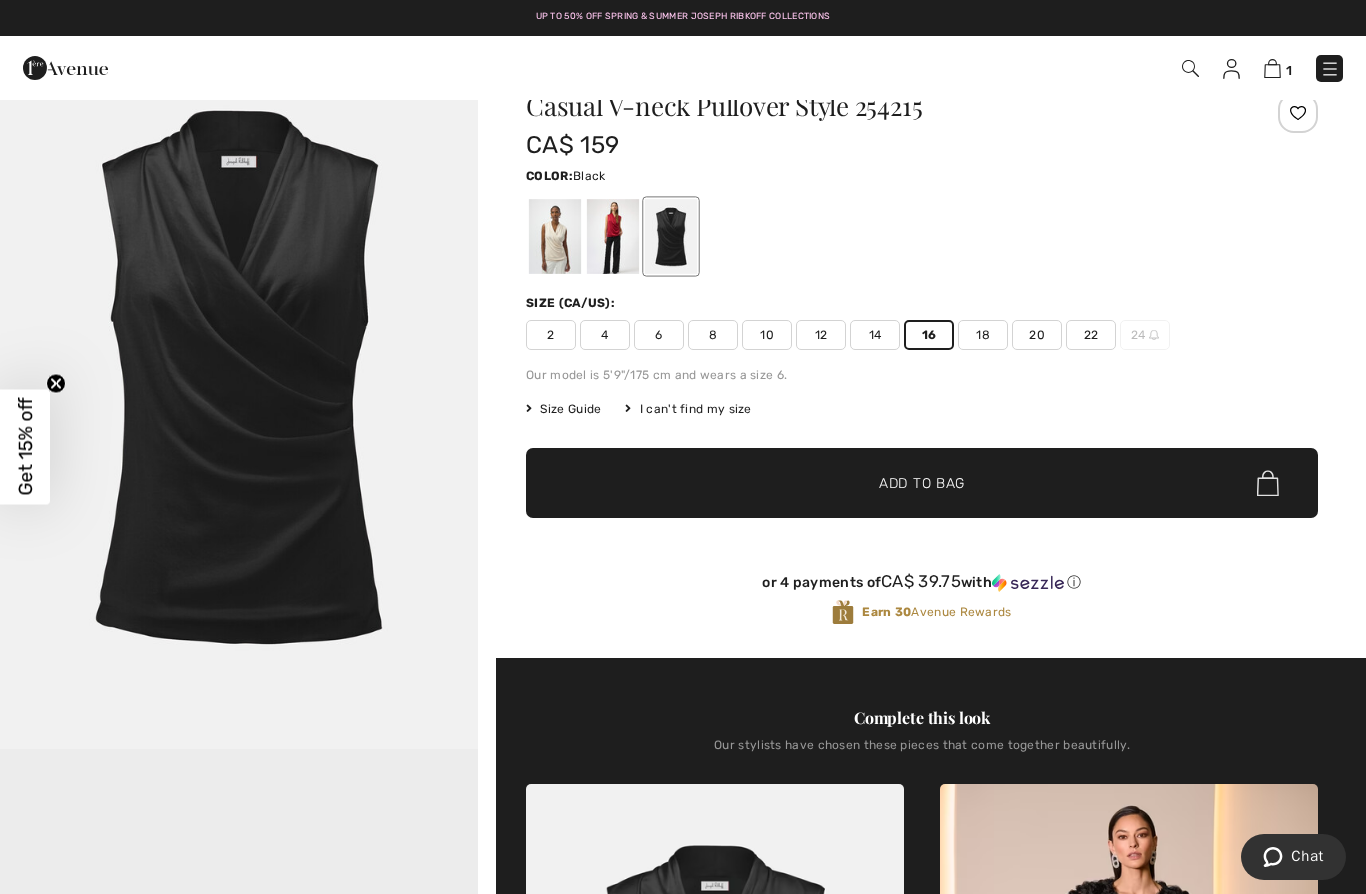 click on "✔ Added to Bag
Add to Bag" at bounding box center (922, 483) 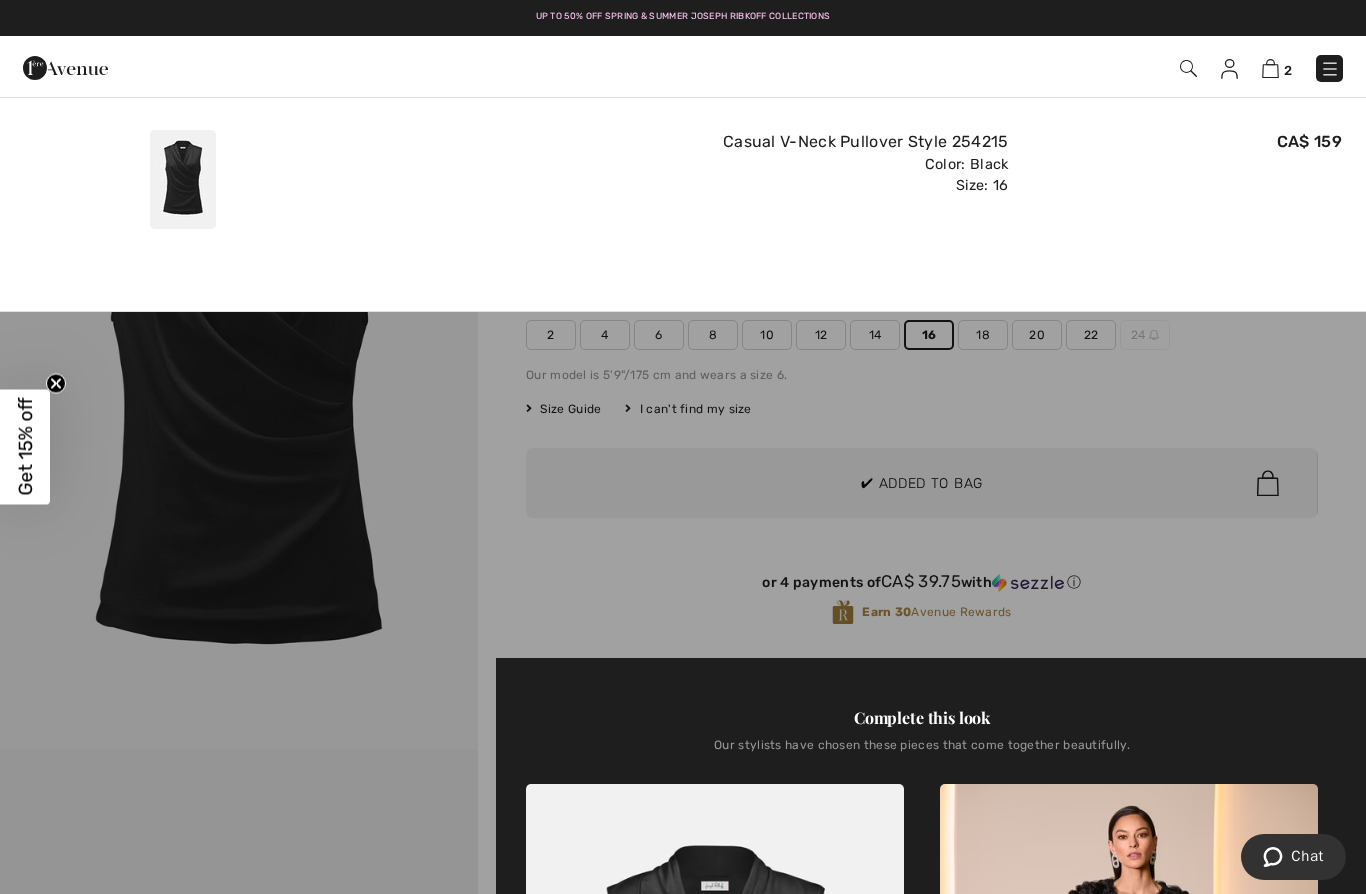 scroll, scrollTop: 0, scrollLeft: 0, axis: both 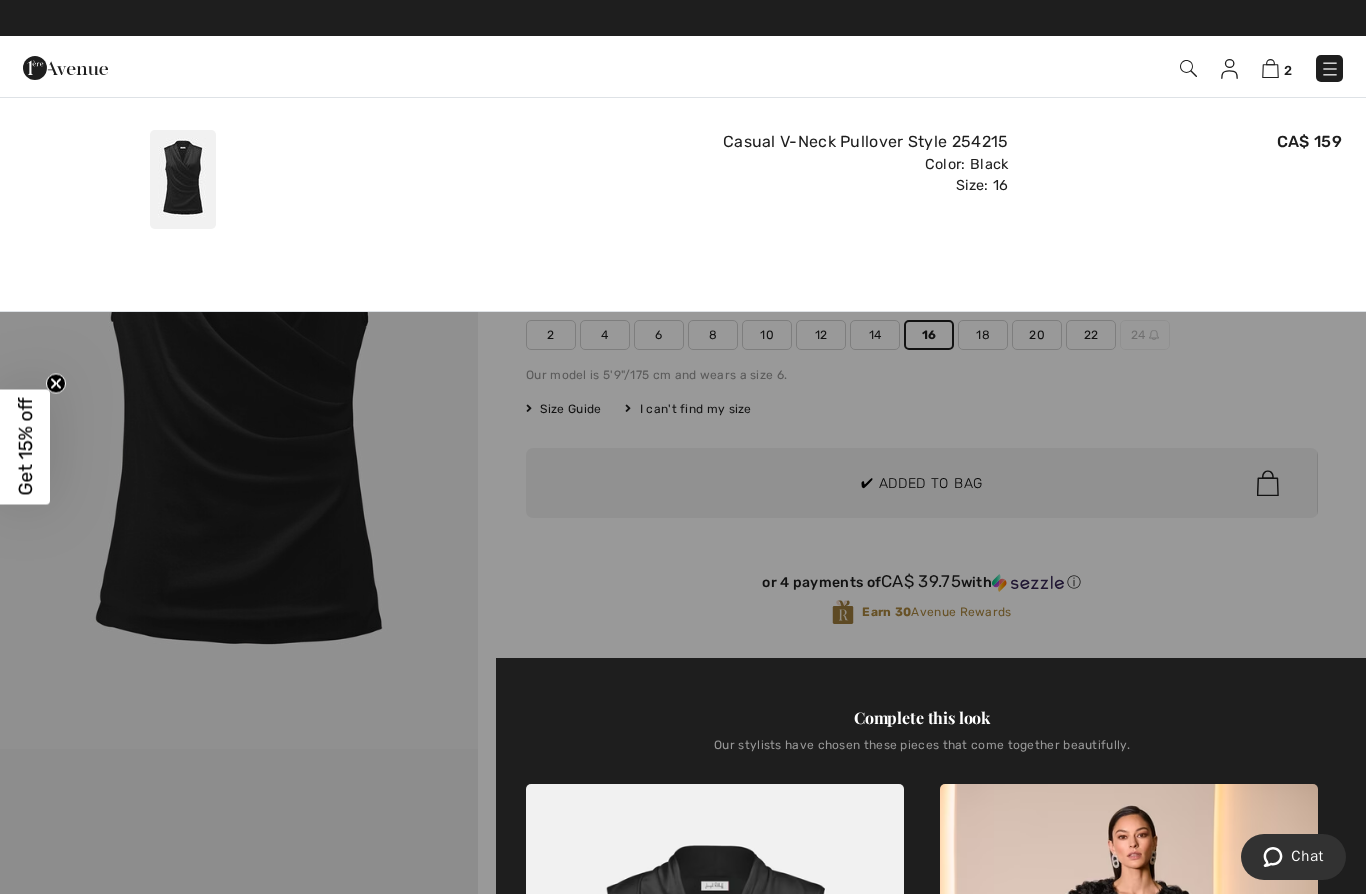 click on "Added to Bag
[FIRST] [LAST] Embellished V-neck Pullover Style 241922
CA$ 103
CA$ 129
Color: Midnight Blue 40 Size: XL
Embellished V-Neck Pullover Style 241922 Color: Midnight Blue 40 Size: XL
CA$ 103
CA$ 129
Added to Bag
[FIRST] [LAST] Casual V-neck Pullover Style 254215
CA$ 159
Color: Black Size: 16
Casual V-Neck Pullover Style 254215 Color: Black Size: 16
CA$ 159
Proceed to Checkout
Proceed to Checkout" at bounding box center (683, 197) 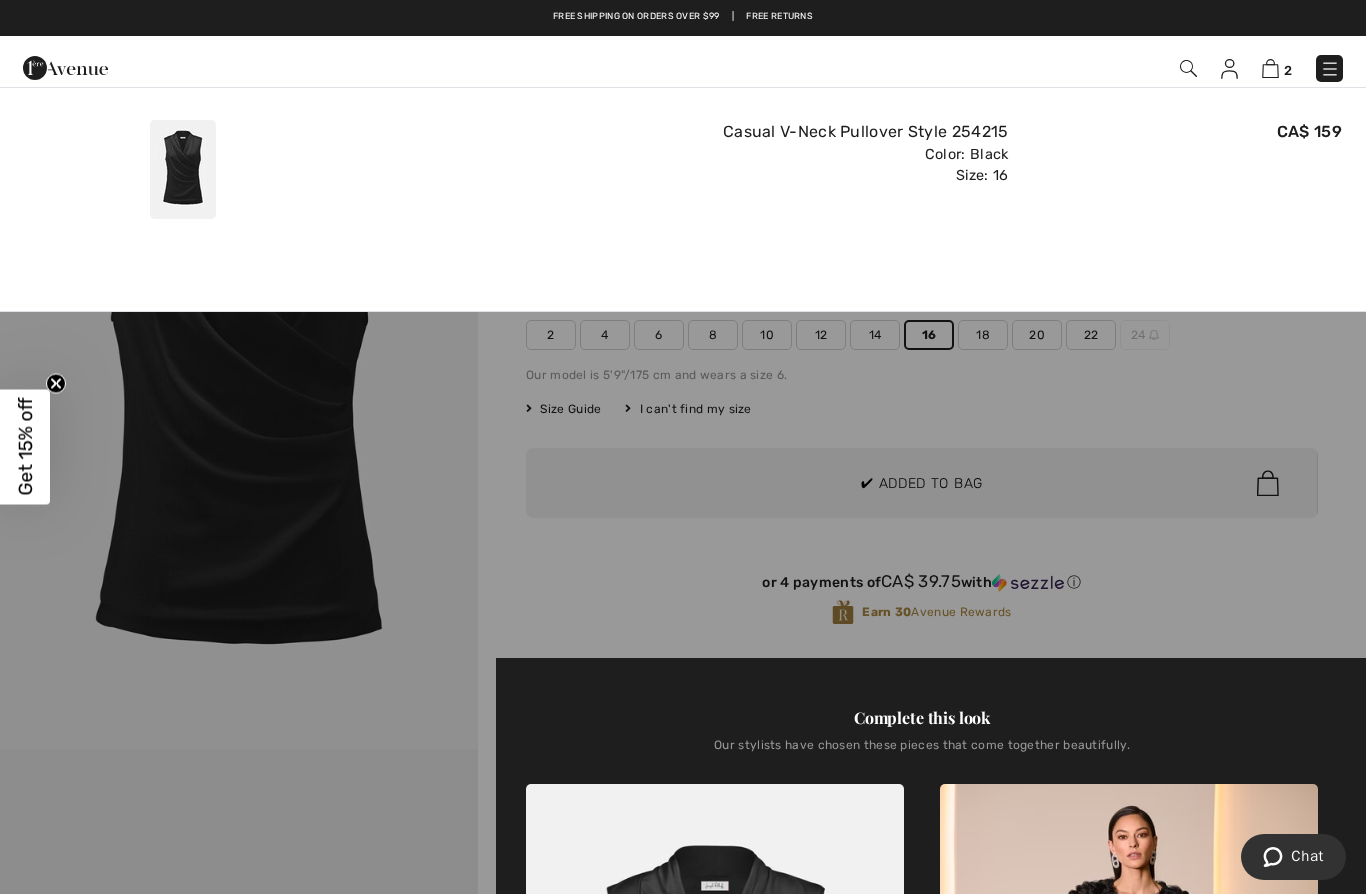 scroll, scrollTop: 9, scrollLeft: 0, axis: vertical 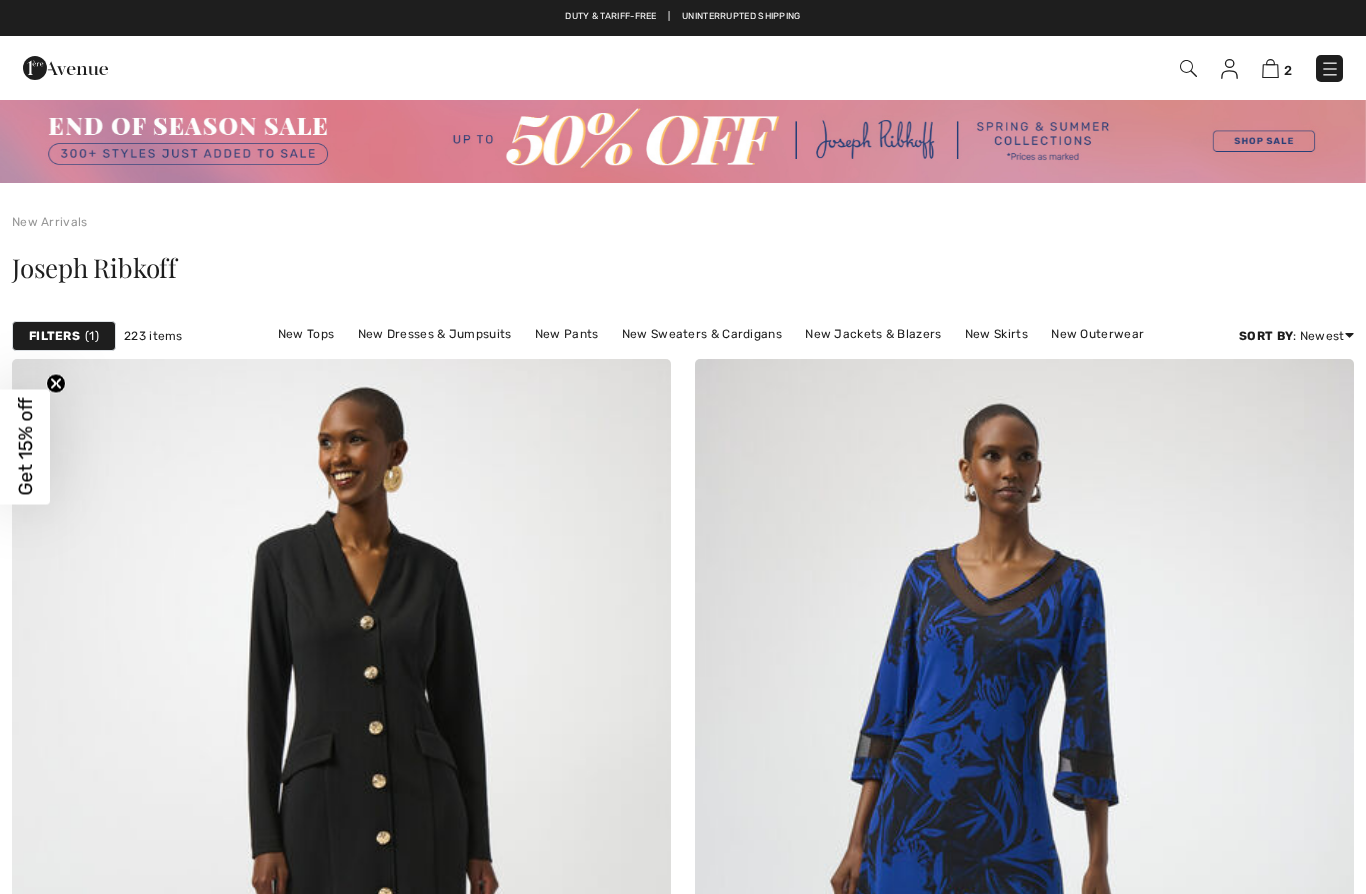 checkbox on "true" 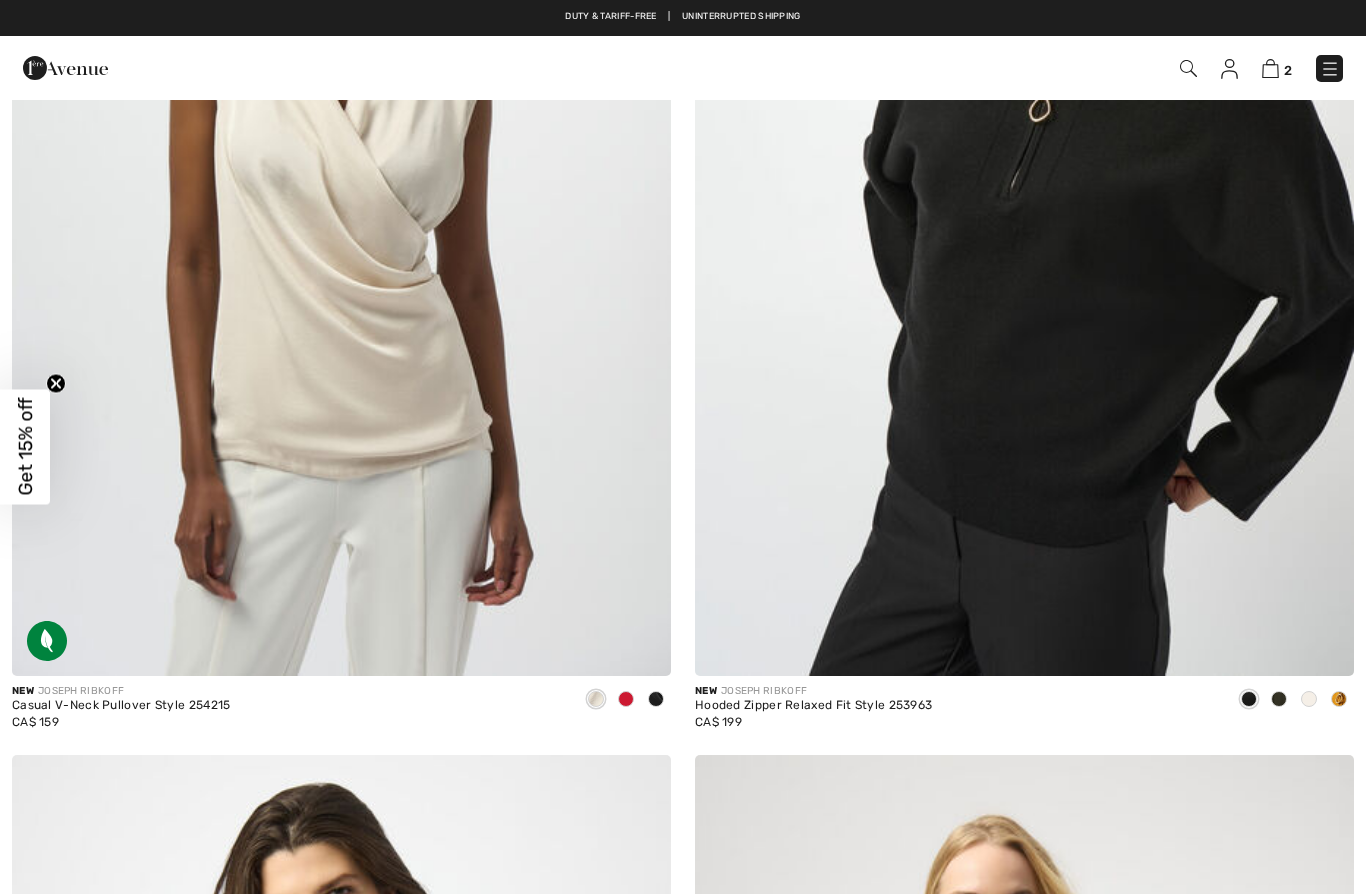 scroll, scrollTop: 0, scrollLeft: 0, axis: both 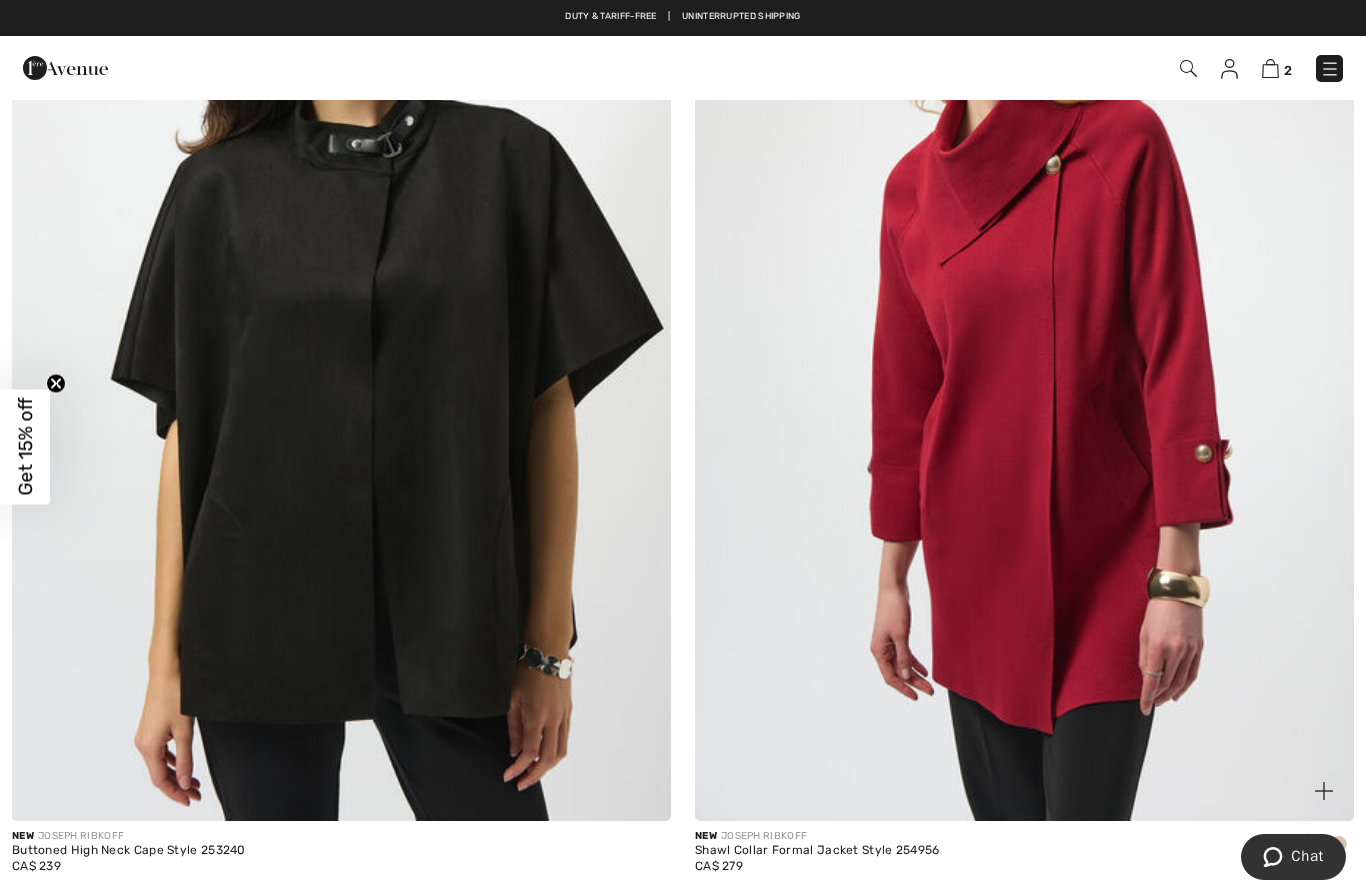 click at bounding box center (1024, 326) 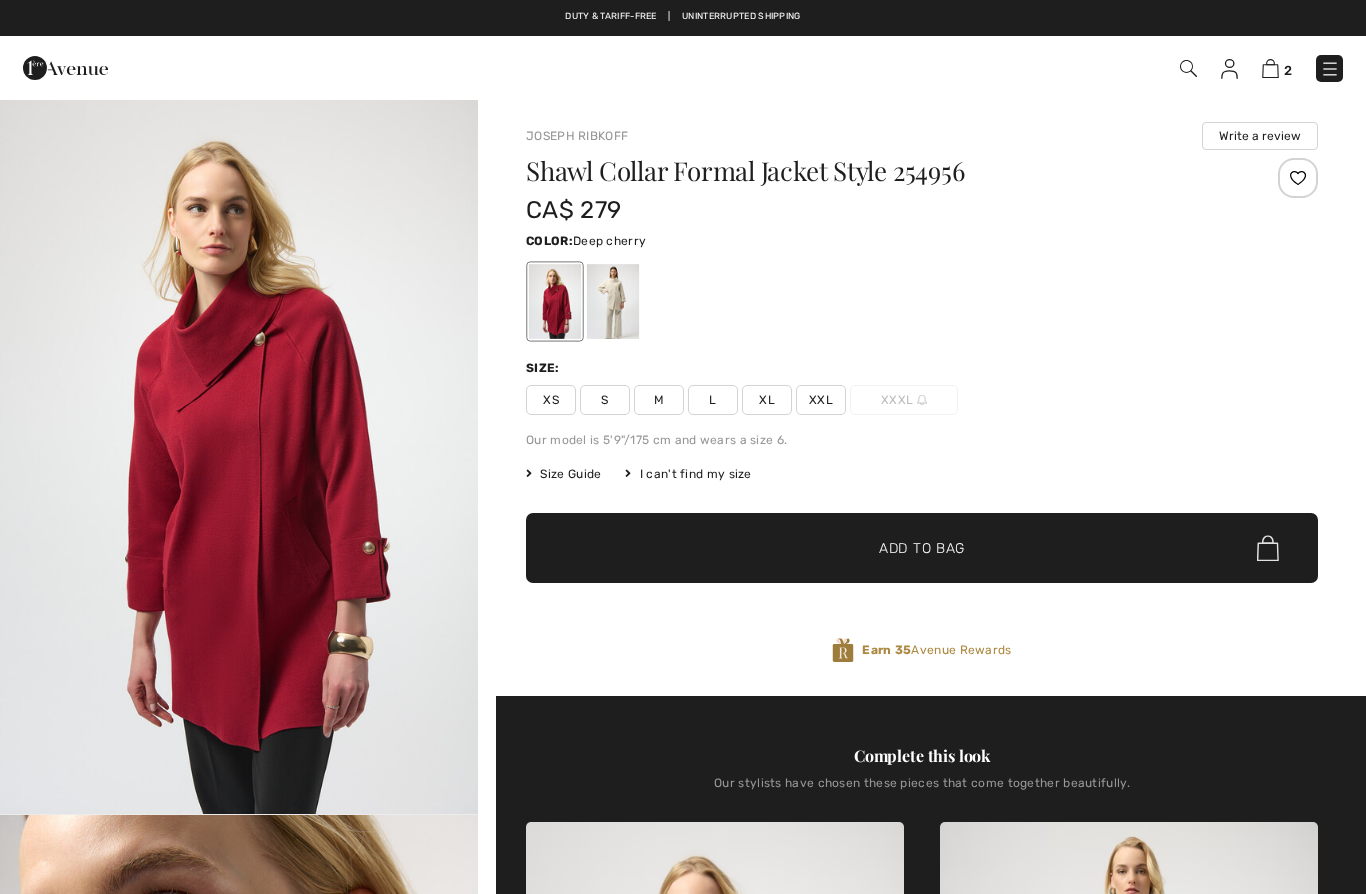scroll, scrollTop: 0, scrollLeft: 0, axis: both 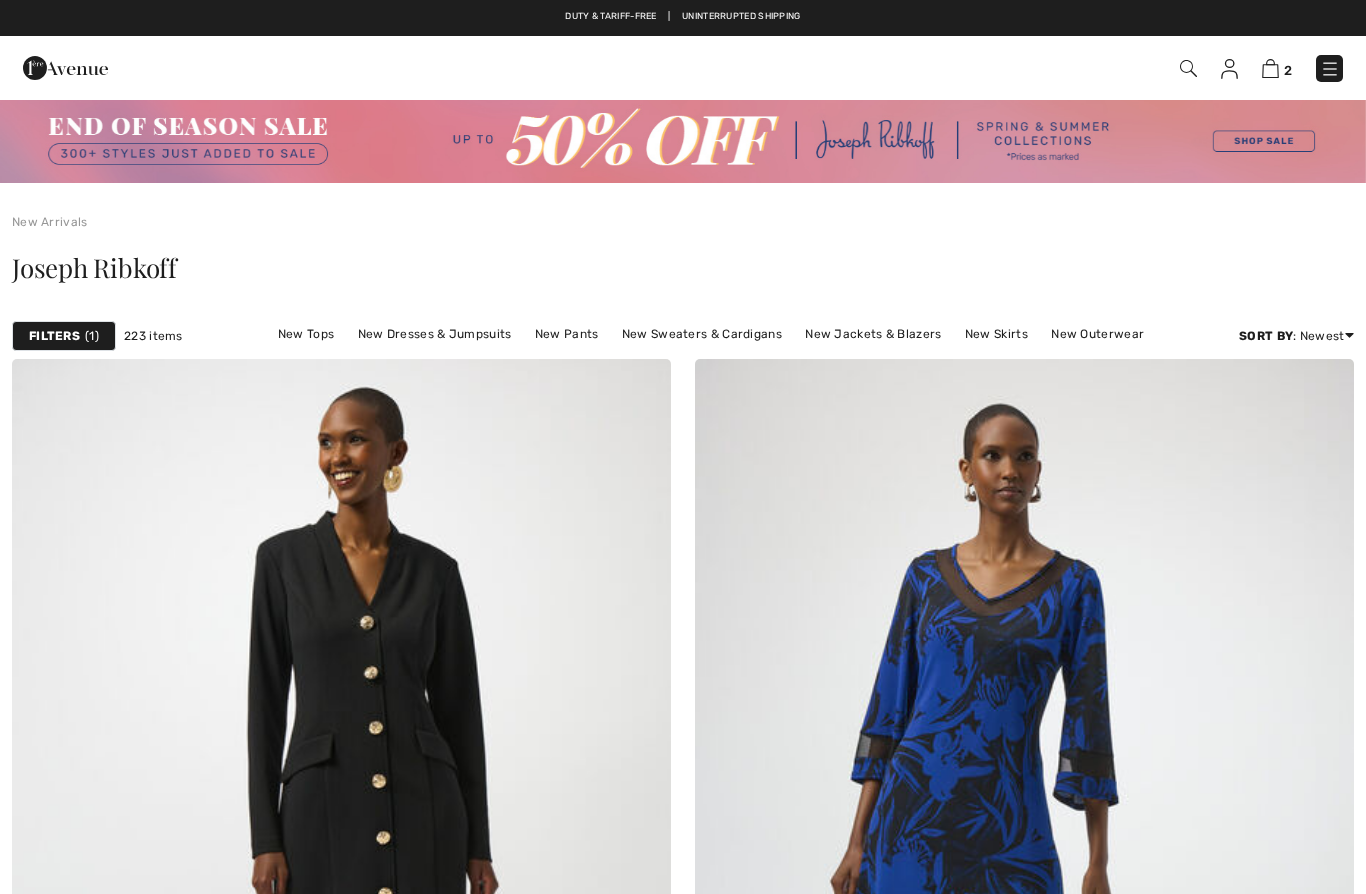 checkbox on "true" 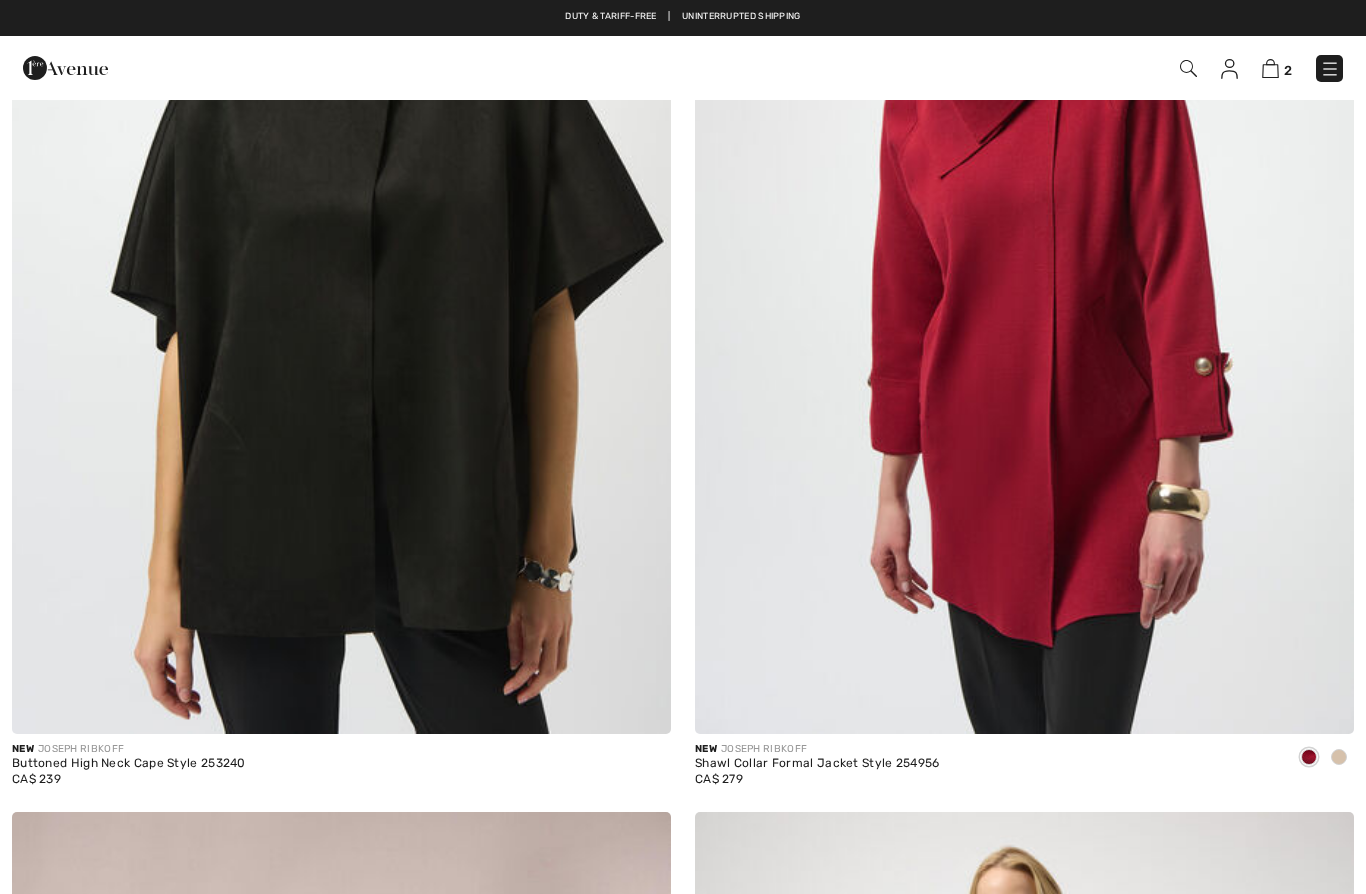 scroll, scrollTop: 0, scrollLeft: 0, axis: both 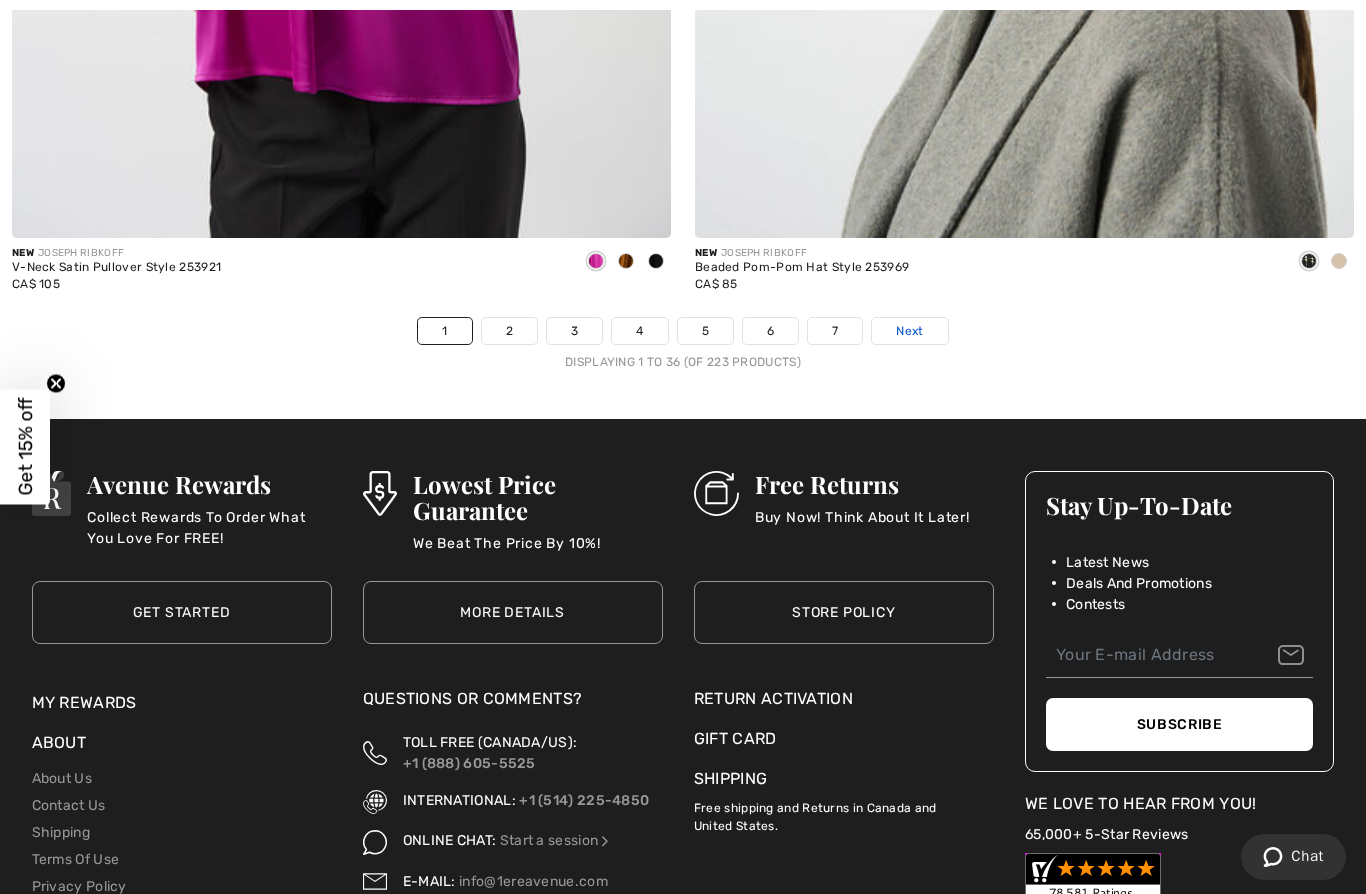 click on "Next" at bounding box center (909, 331) 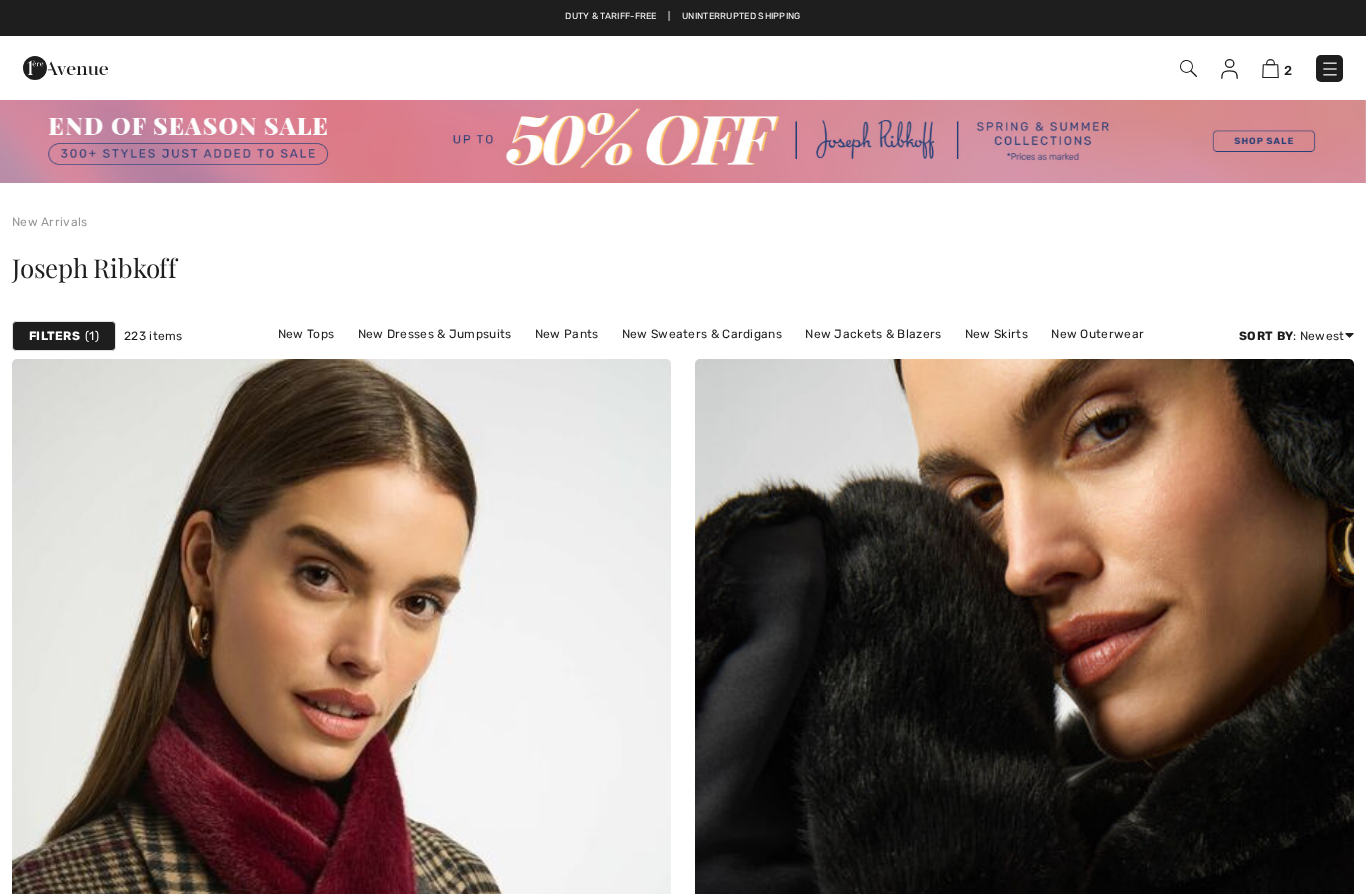 scroll, scrollTop: 0, scrollLeft: 0, axis: both 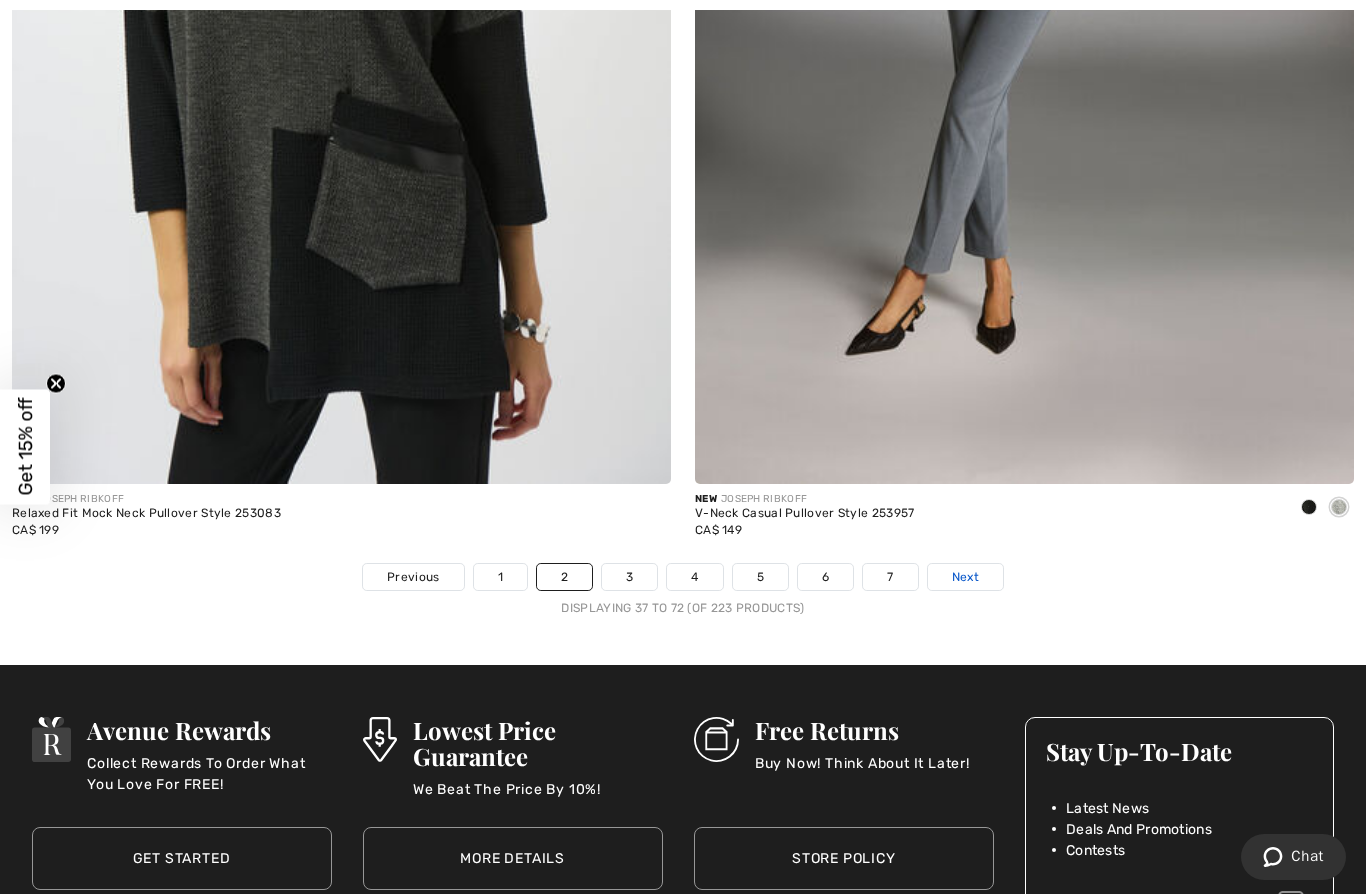 click on "Next" at bounding box center (965, 577) 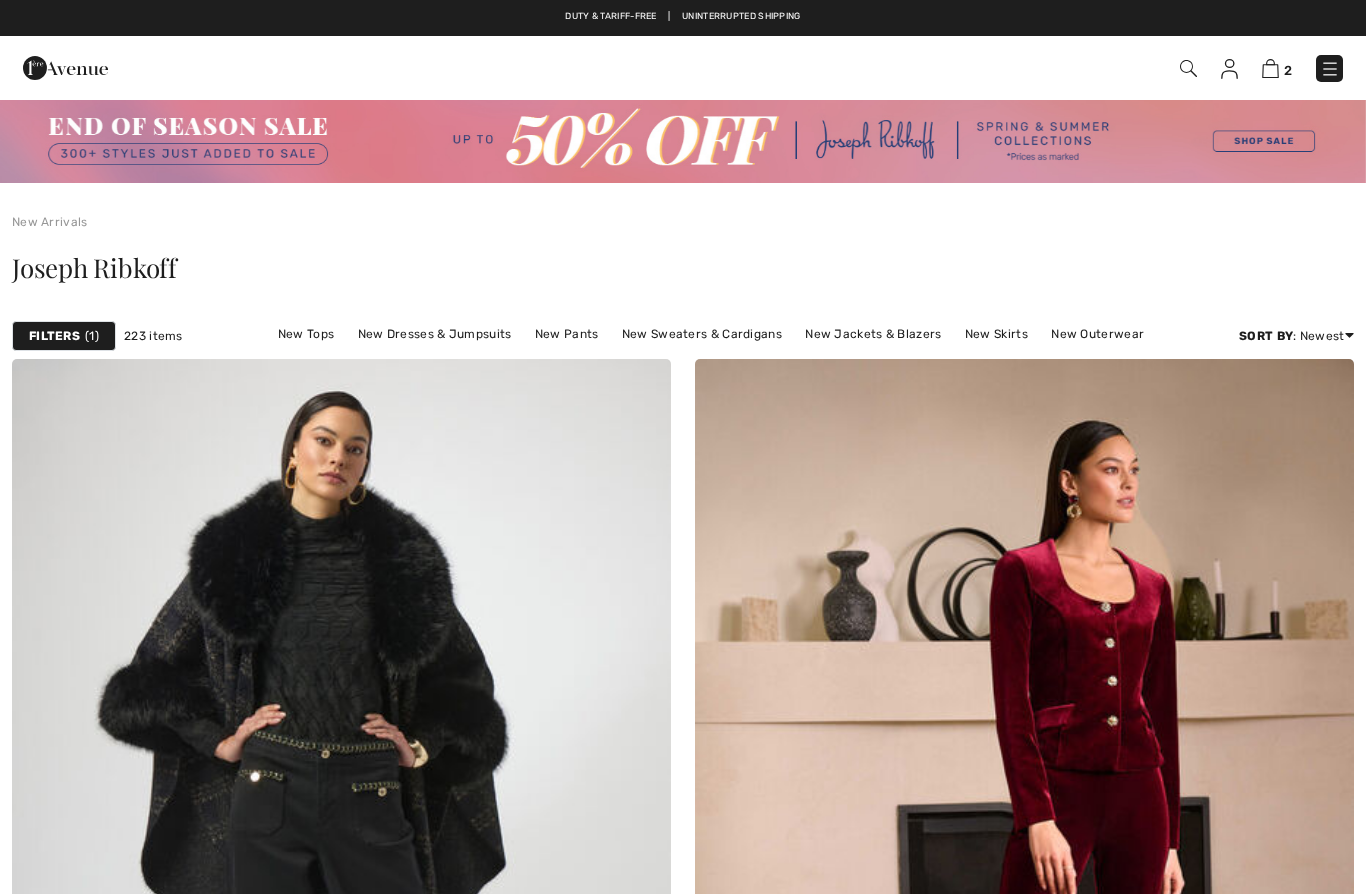 scroll, scrollTop: 0, scrollLeft: 0, axis: both 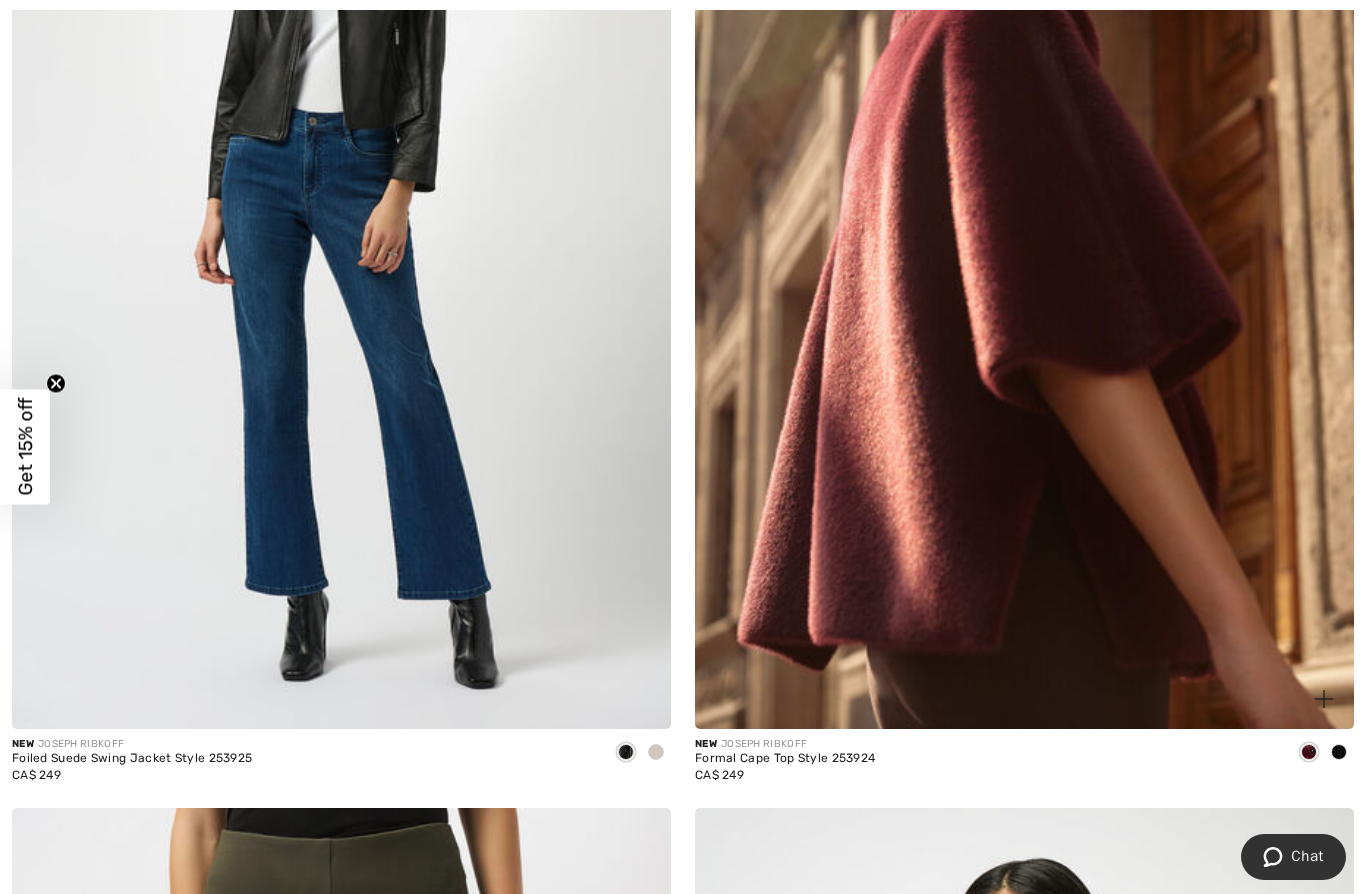 click at bounding box center (1024, 234) 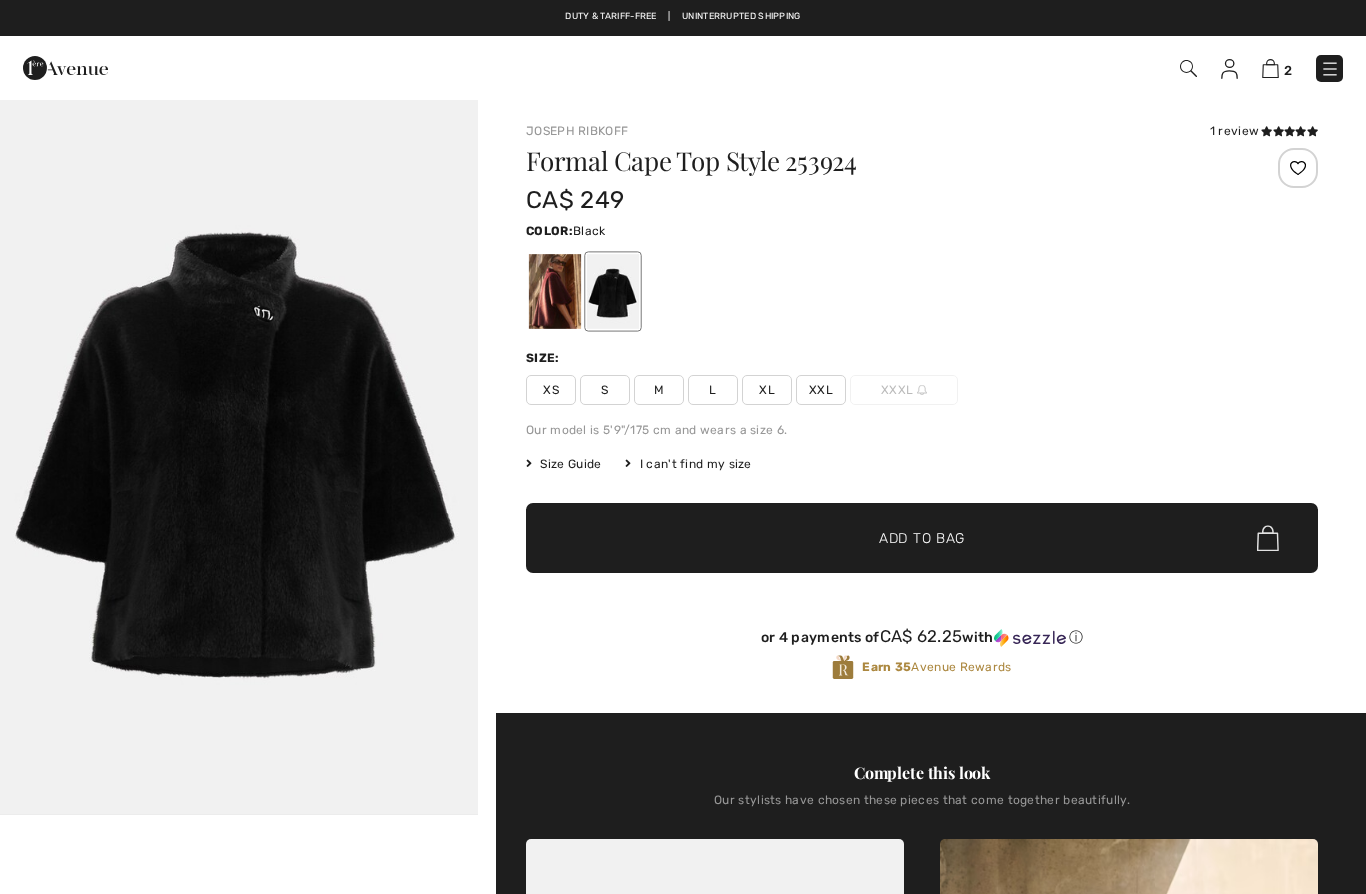 scroll, scrollTop: 0, scrollLeft: 0, axis: both 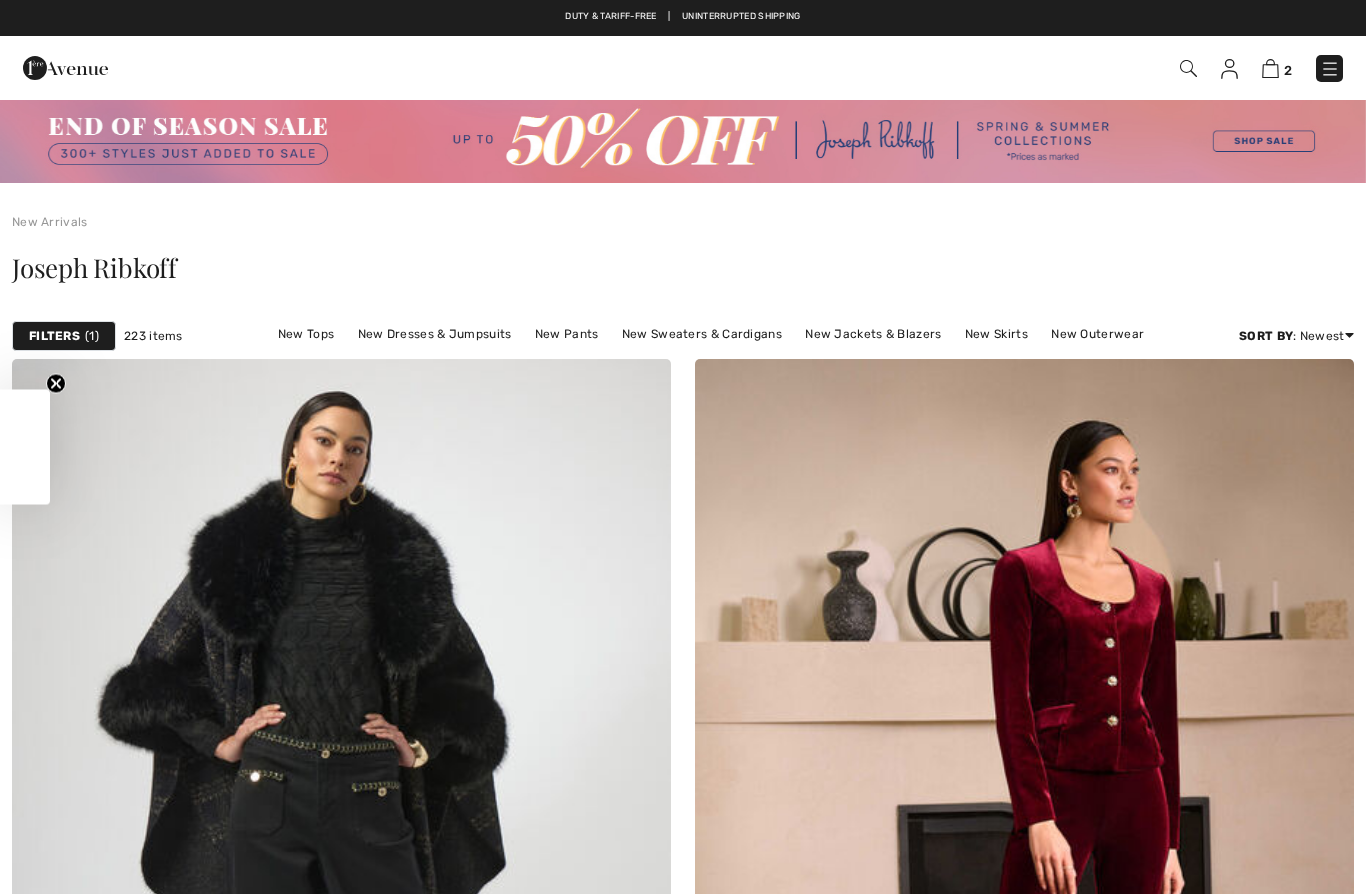 checkbox on "true" 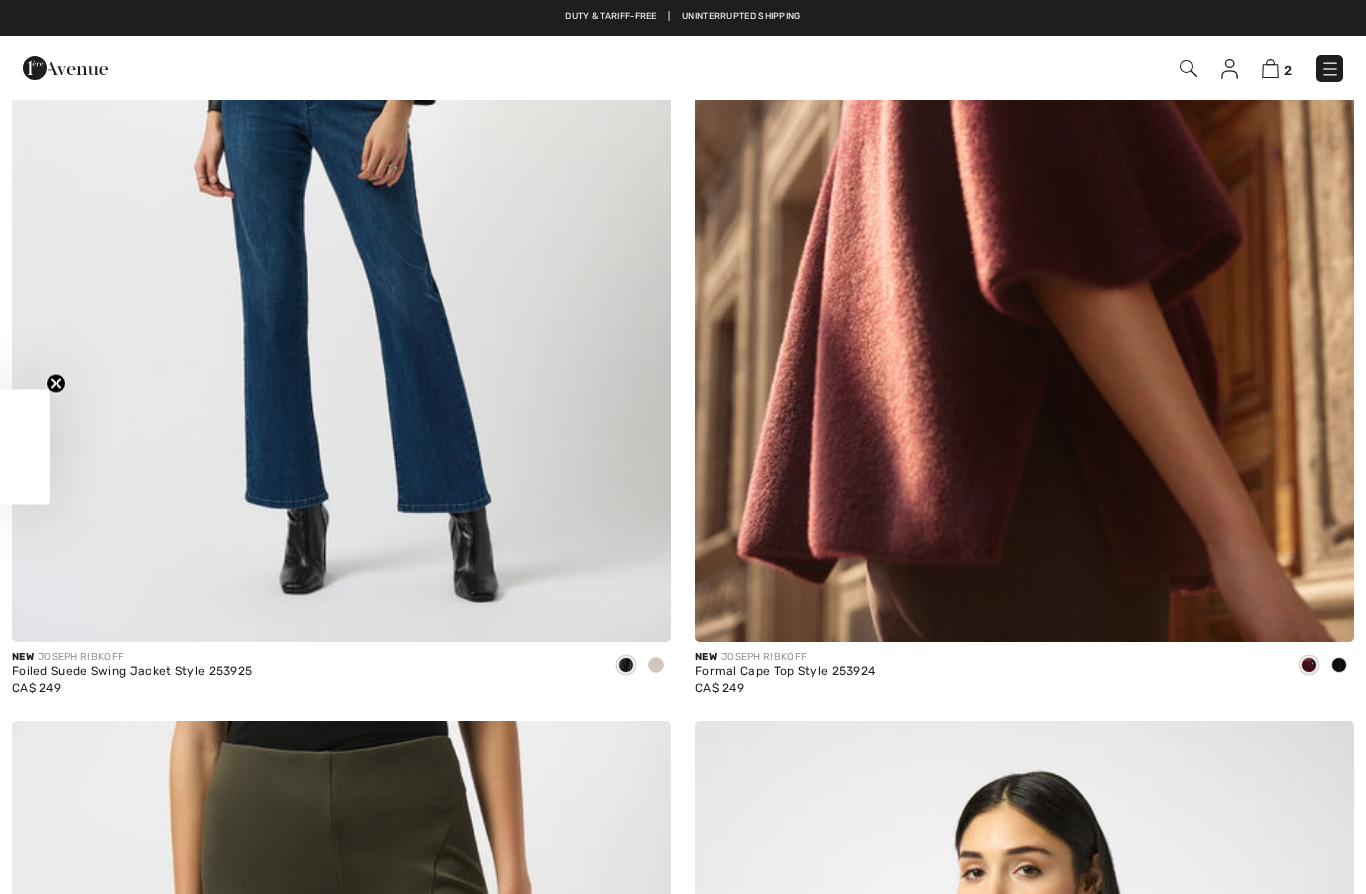 scroll, scrollTop: 0, scrollLeft: 0, axis: both 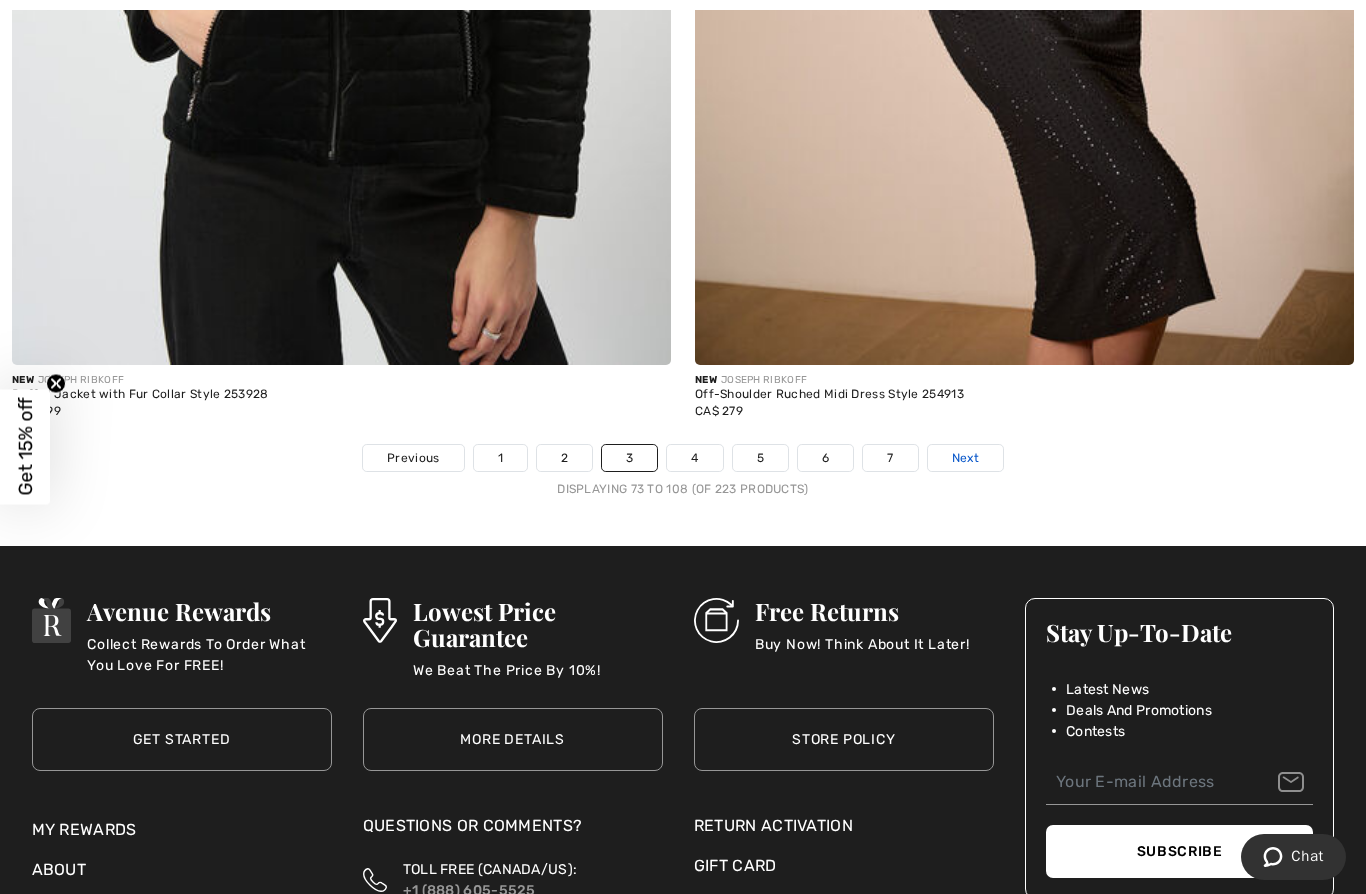 click on "Next" at bounding box center (965, 458) 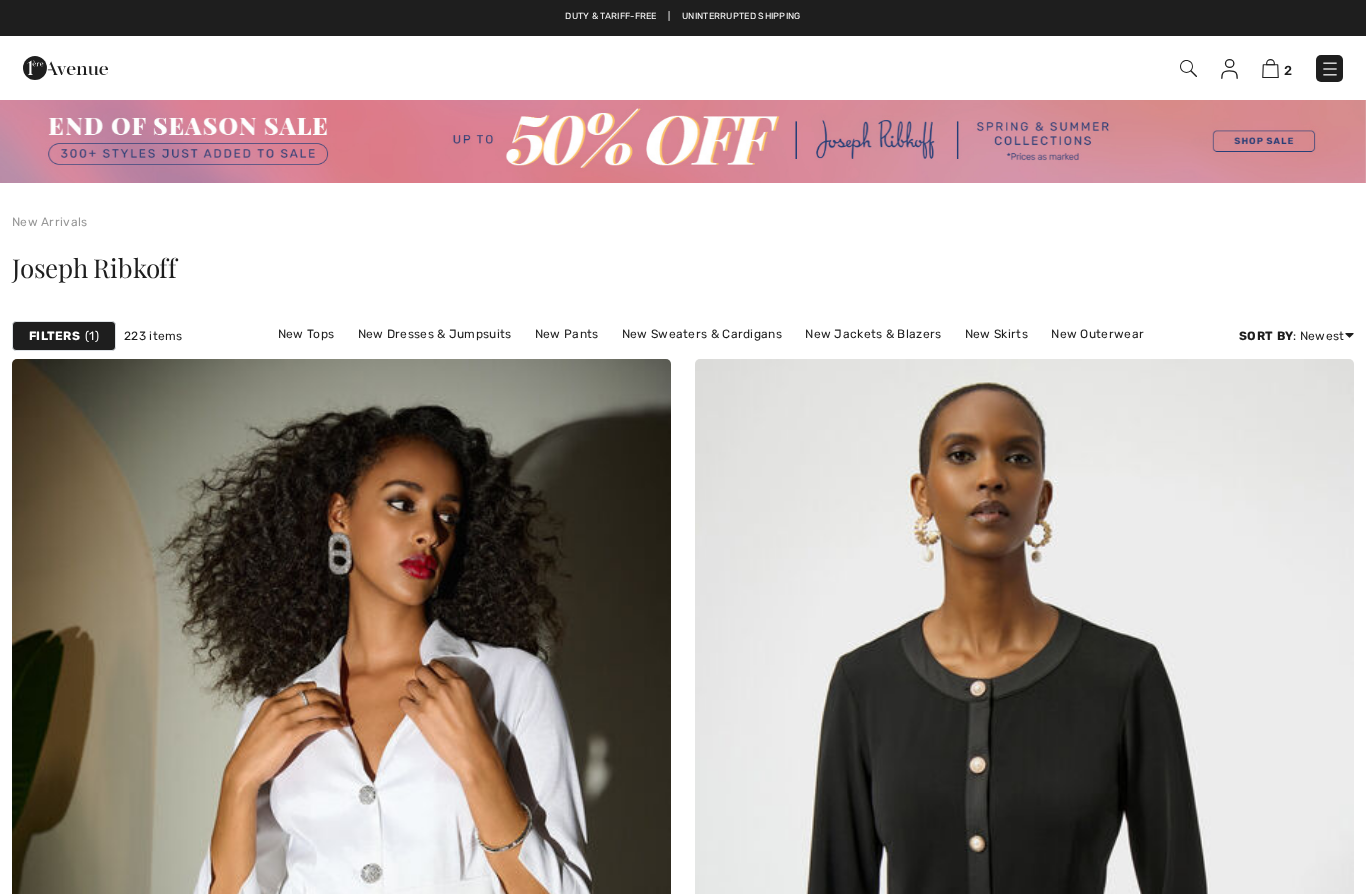 scroll, scrollTop: 0, scrollLeft: 0, axis: both 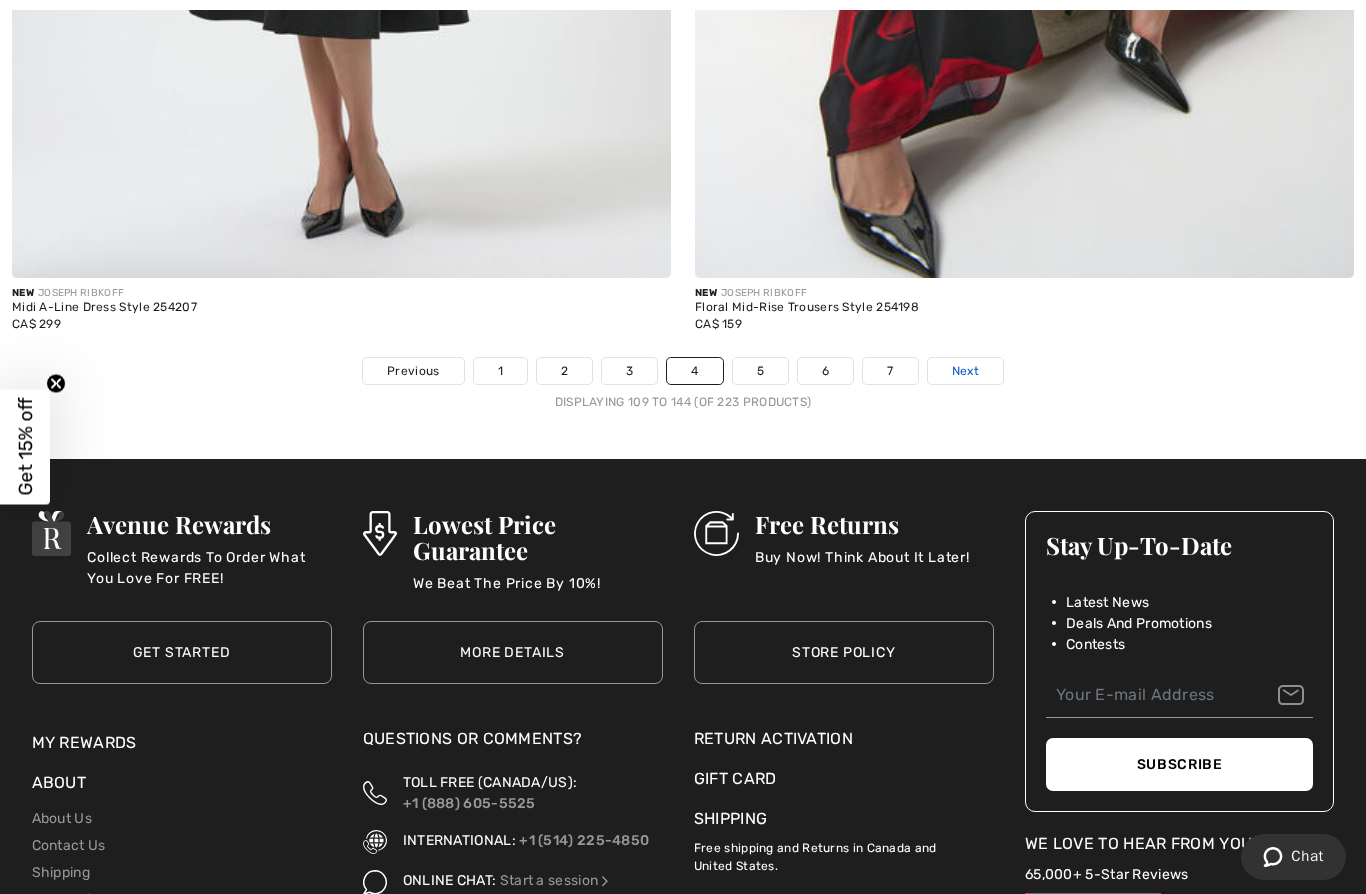 click on "Next" at bounding box center (965, 371) 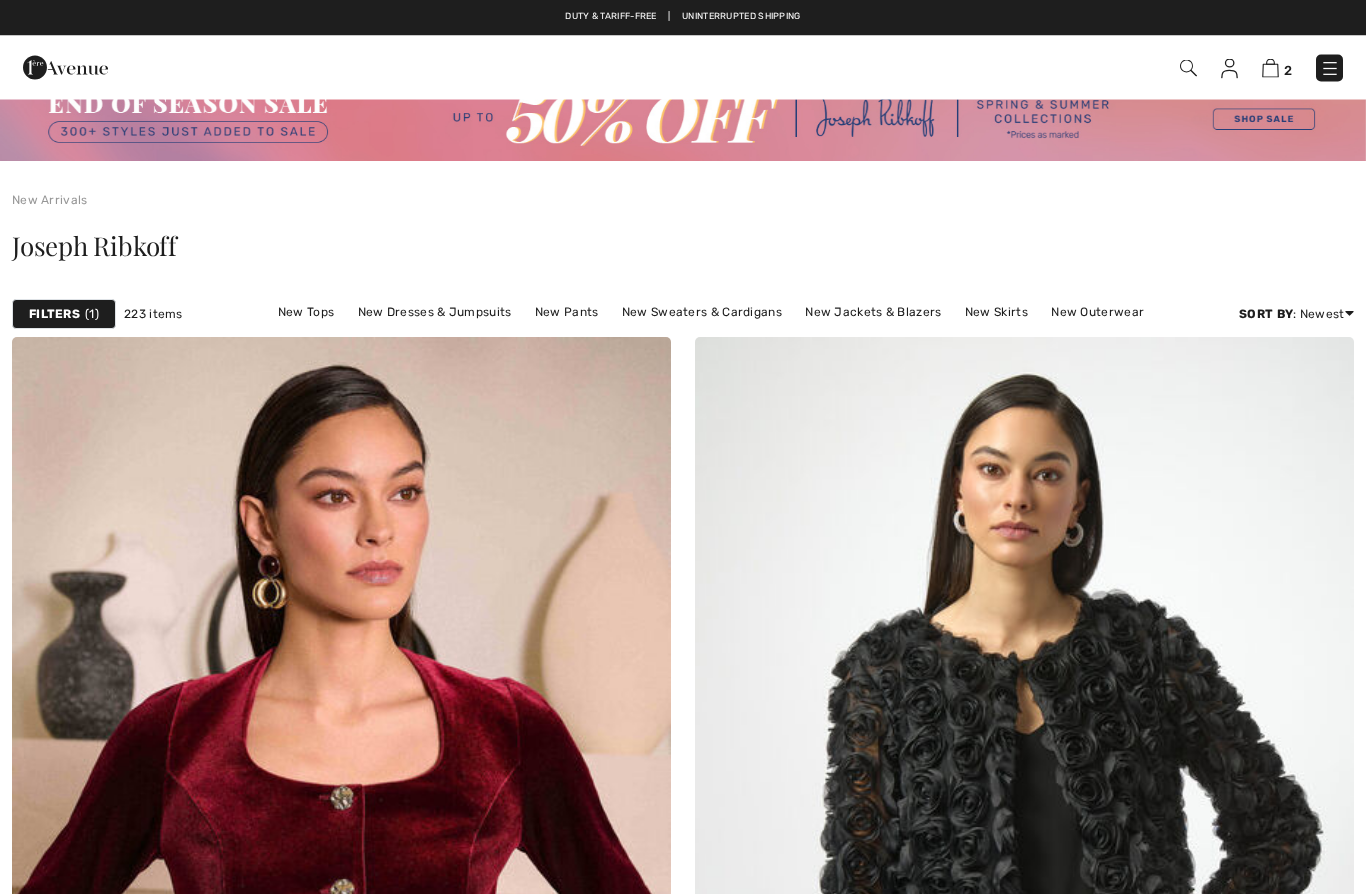 scroll, scrollTop: 0, scrollLeft: 0, axis: both 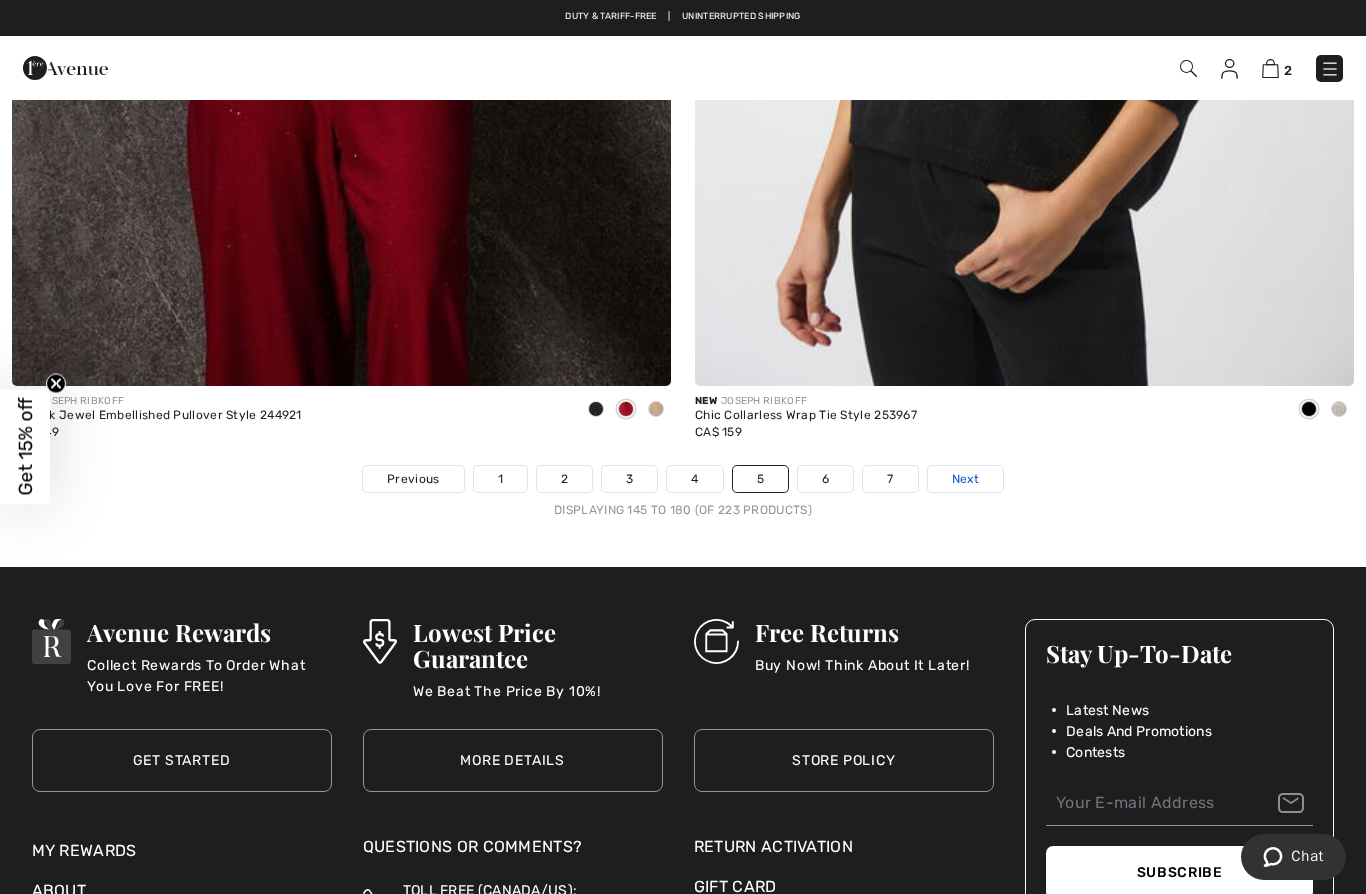 click on "Next" at bounding box center [965, 479] 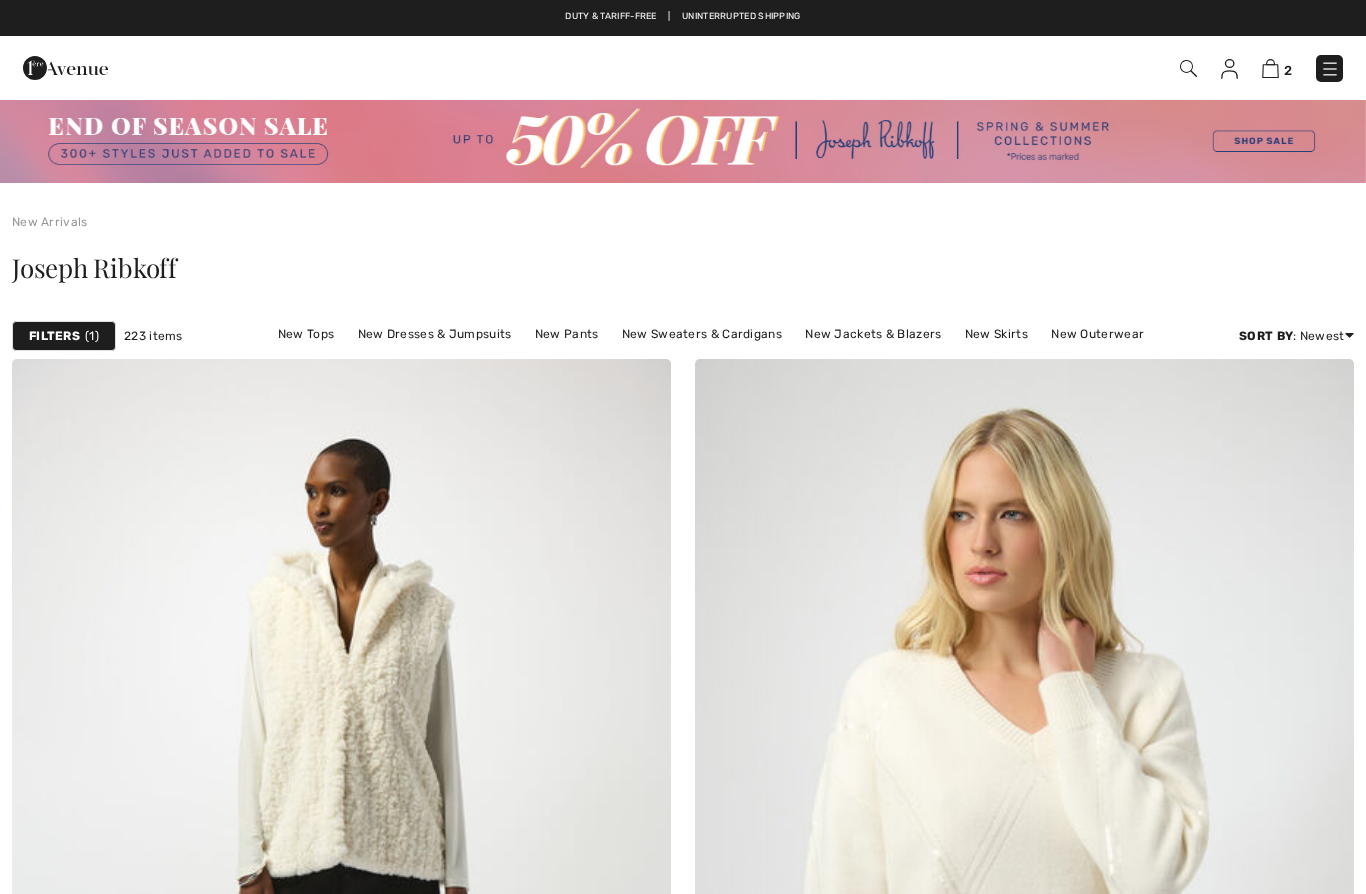 scroll, scrollTop: 0, scrollLeft: 0, axis: both 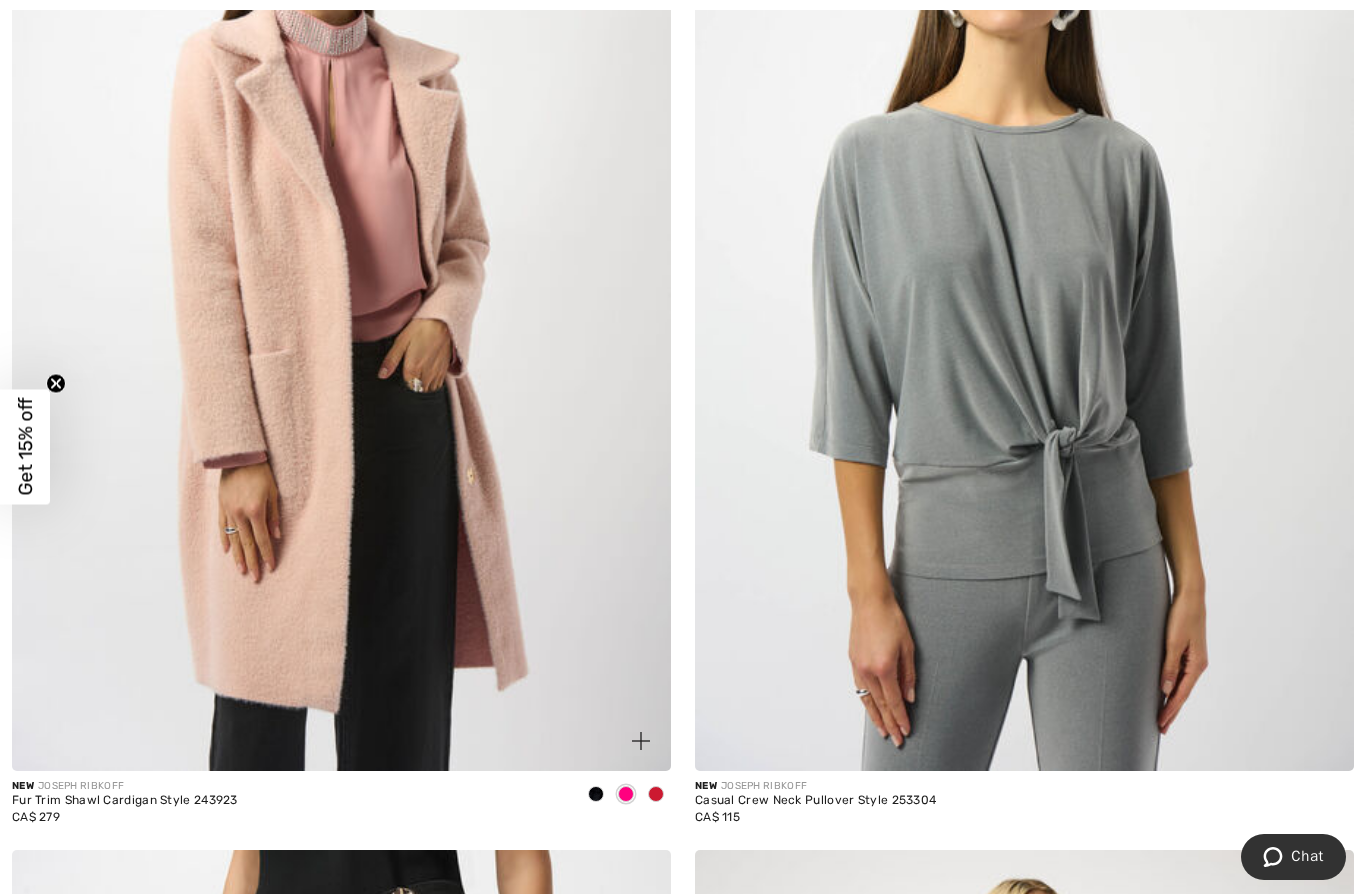 click at bounding box center (341, 277) 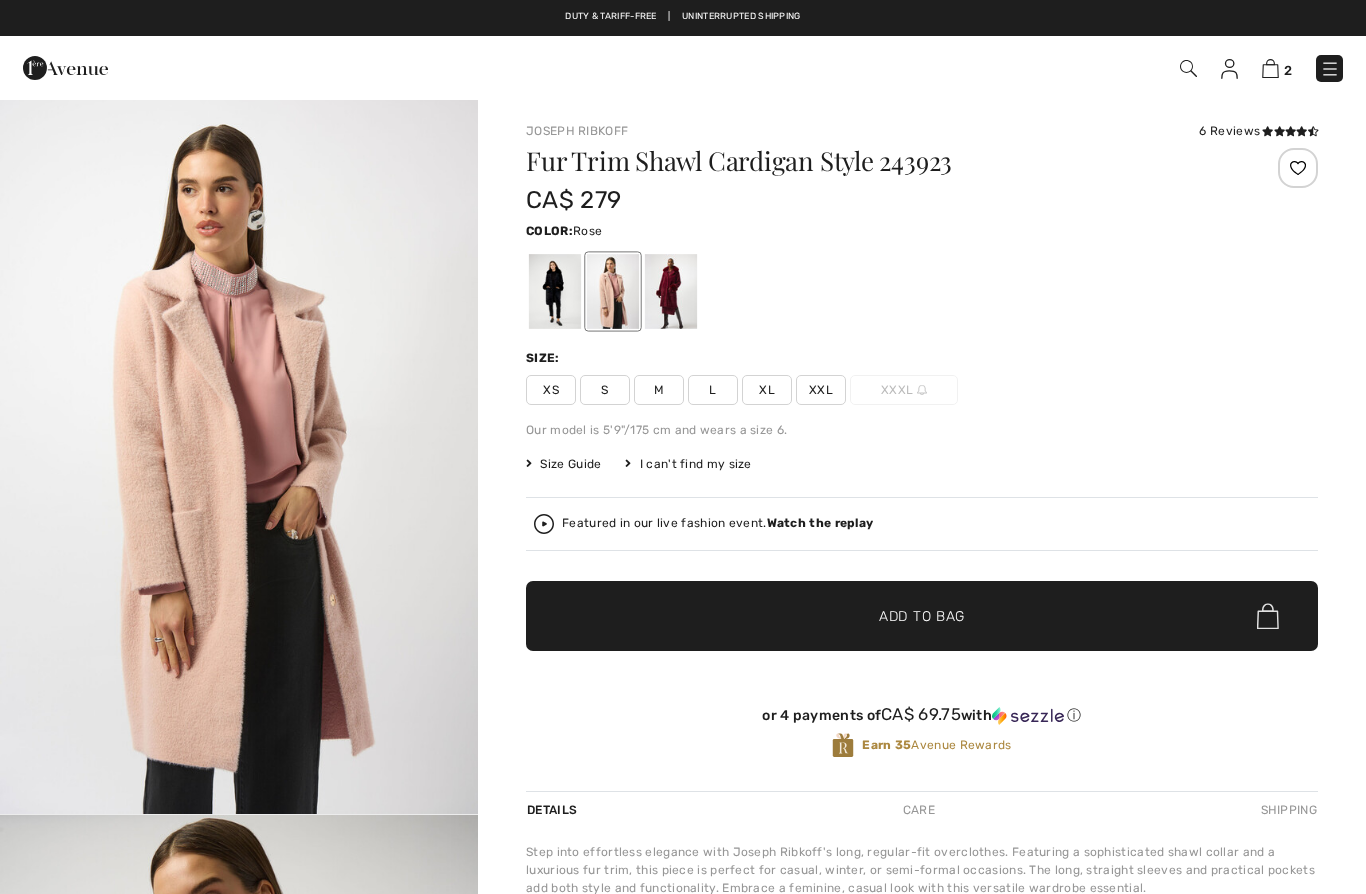 scroll, scrollTop: 0, scrollLeft: 0, axis: both 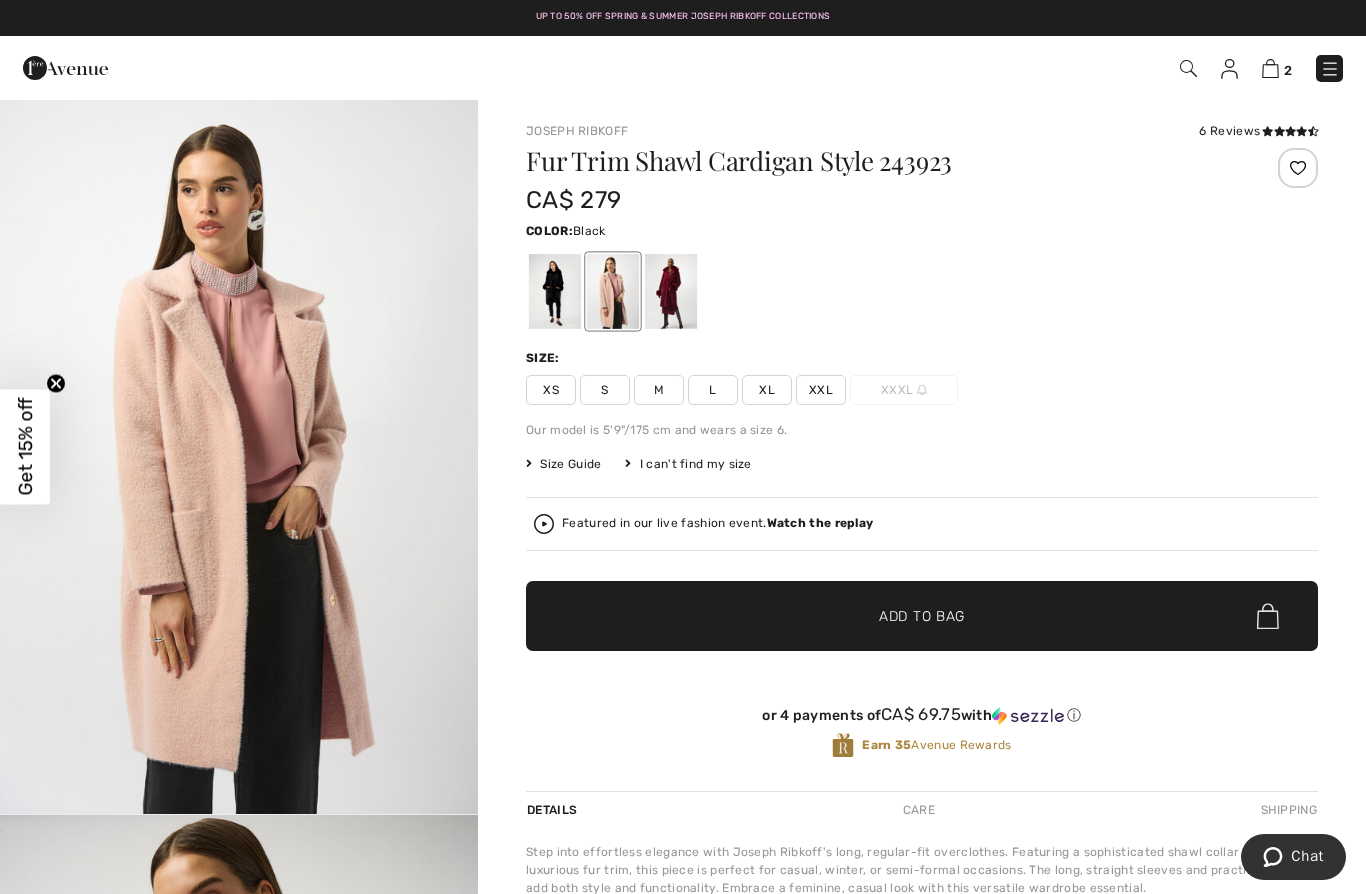 click at bounding box center (555, 291) 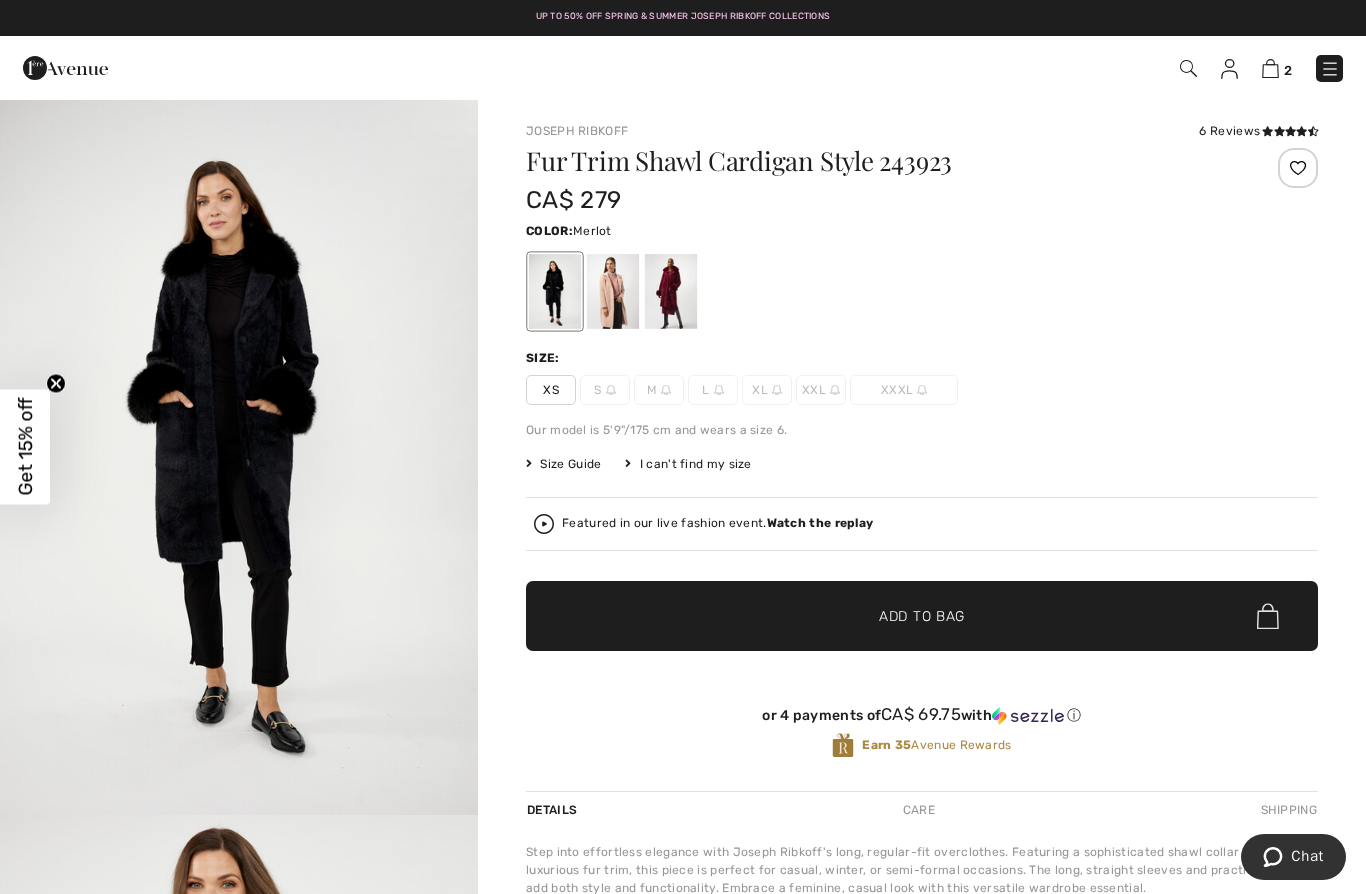 click at bounding box center [671, 291] 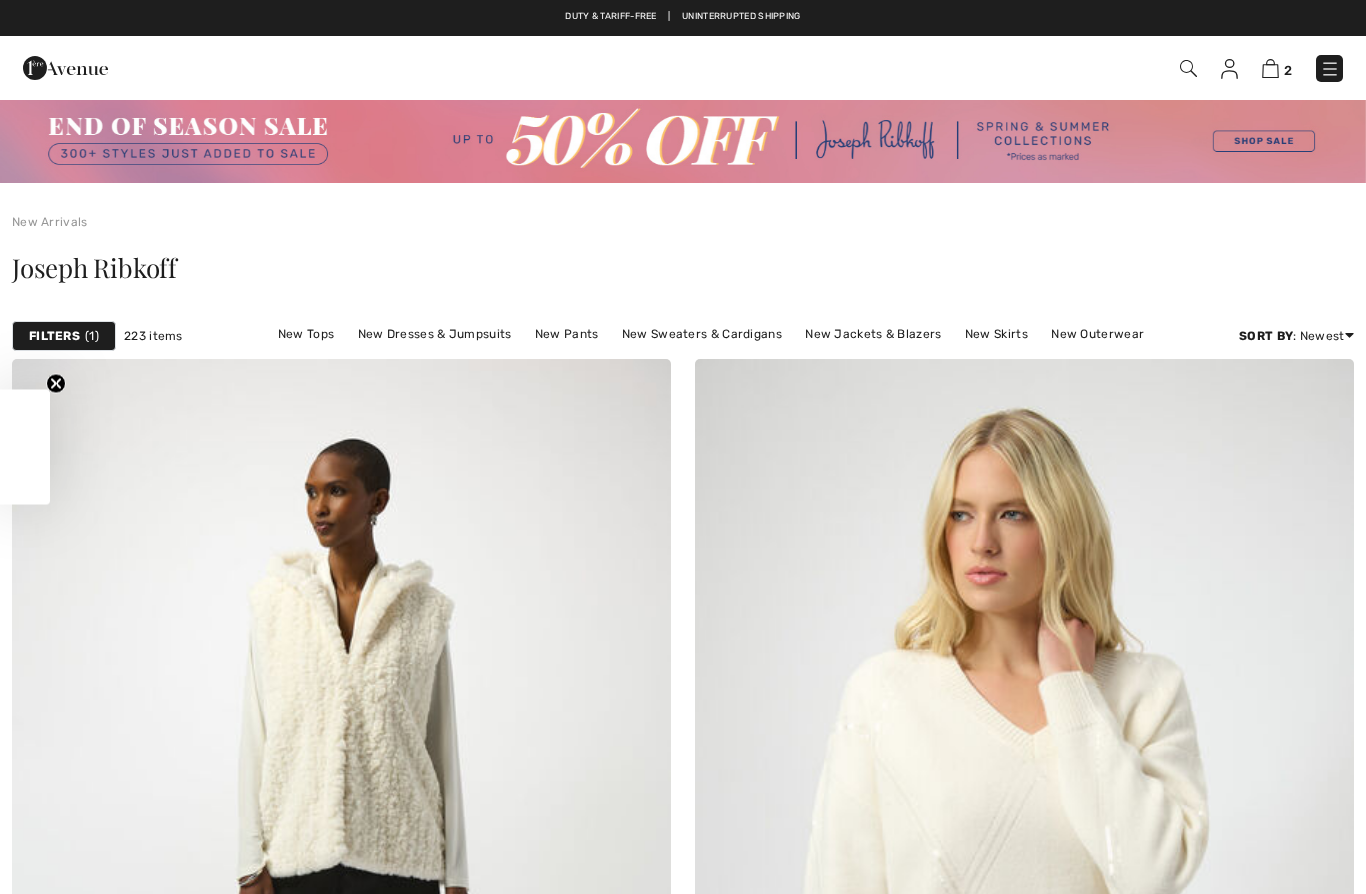 scroll, scrollTop: 2798, scrollLeft: 0, axis: vertical 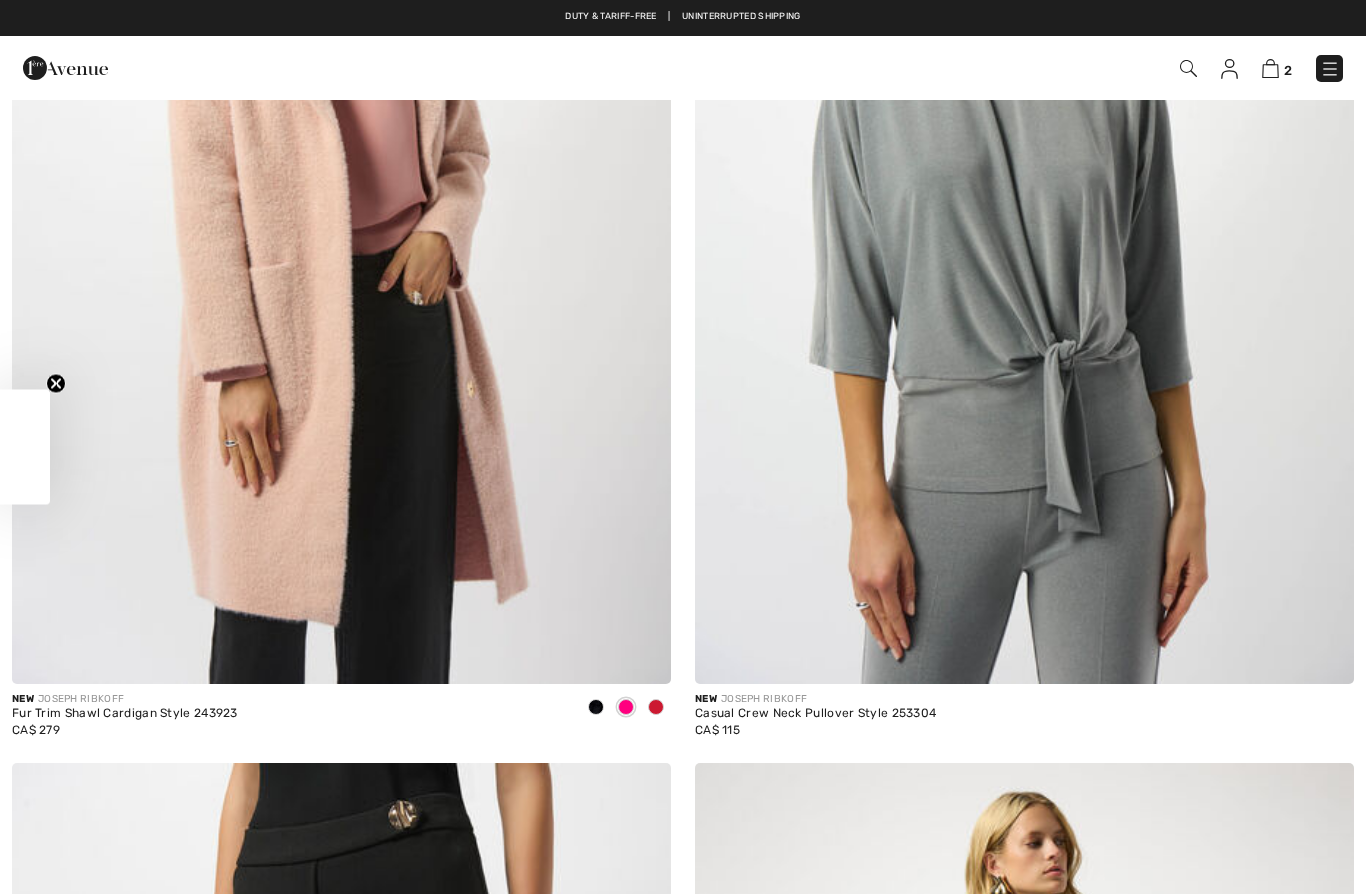 checkbox on "true" 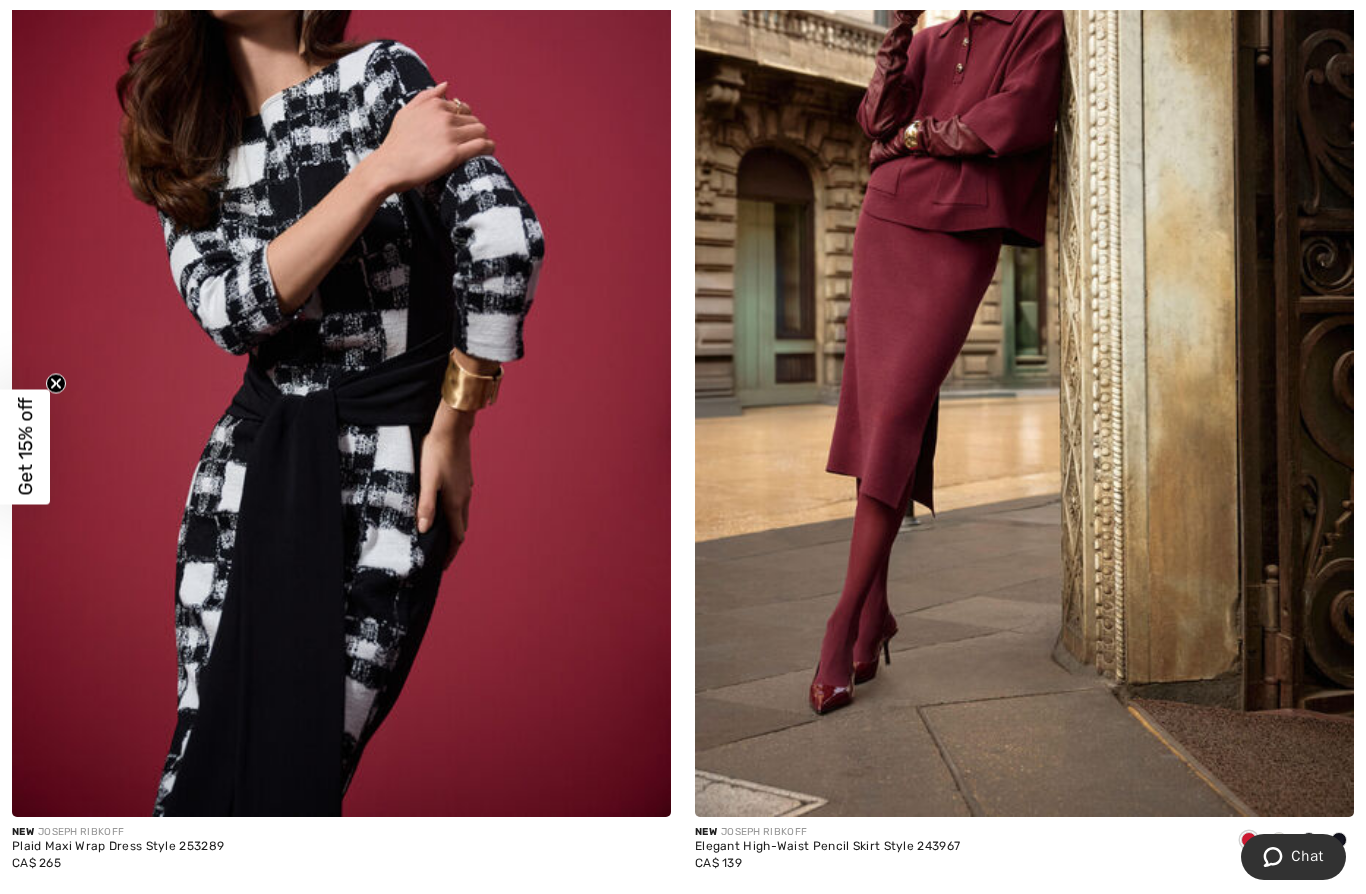 scroll, scrollTop: 5868, scrollLeft: 0, axis: vertical 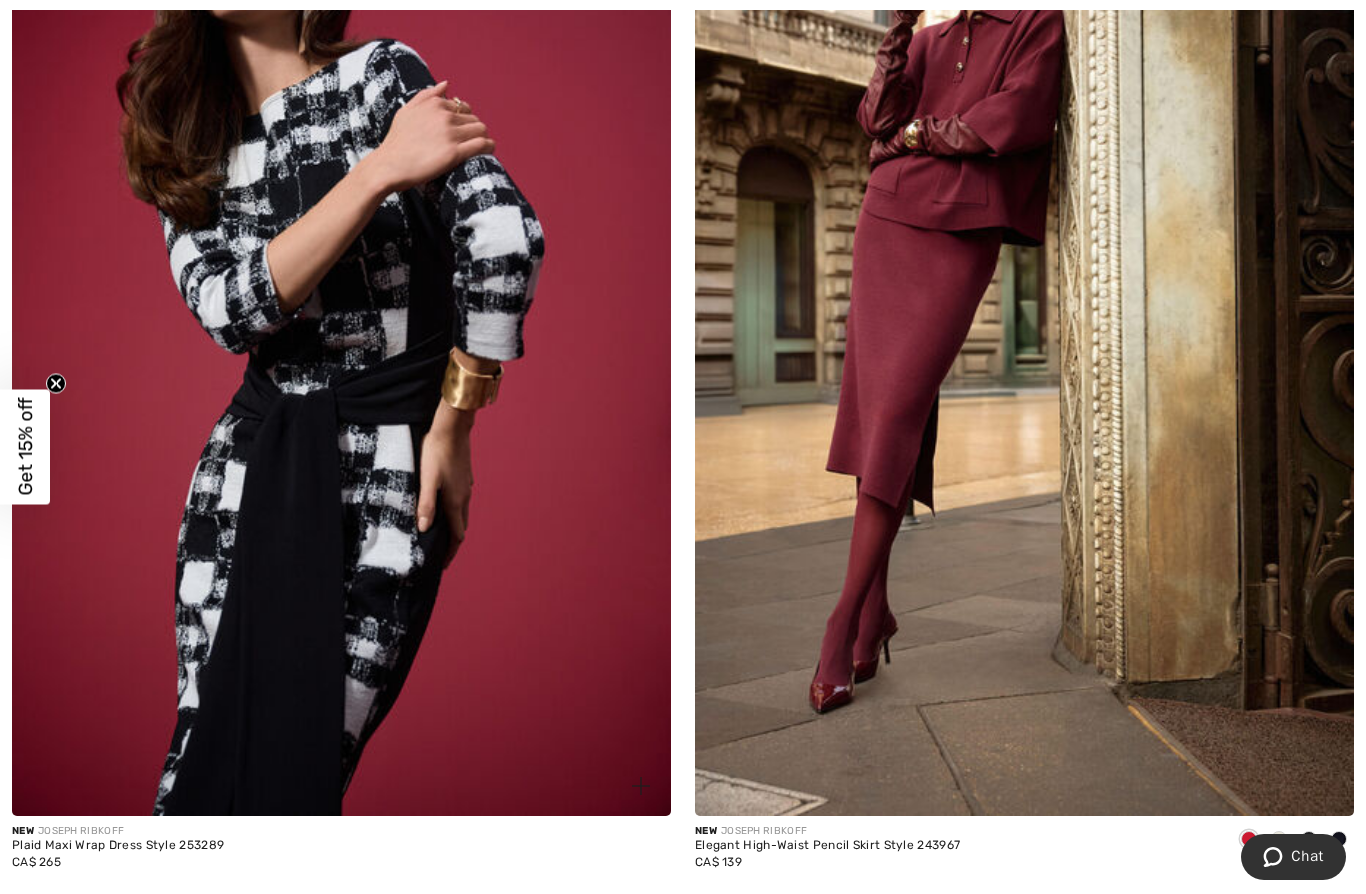 click at bounding box center [341, 322] 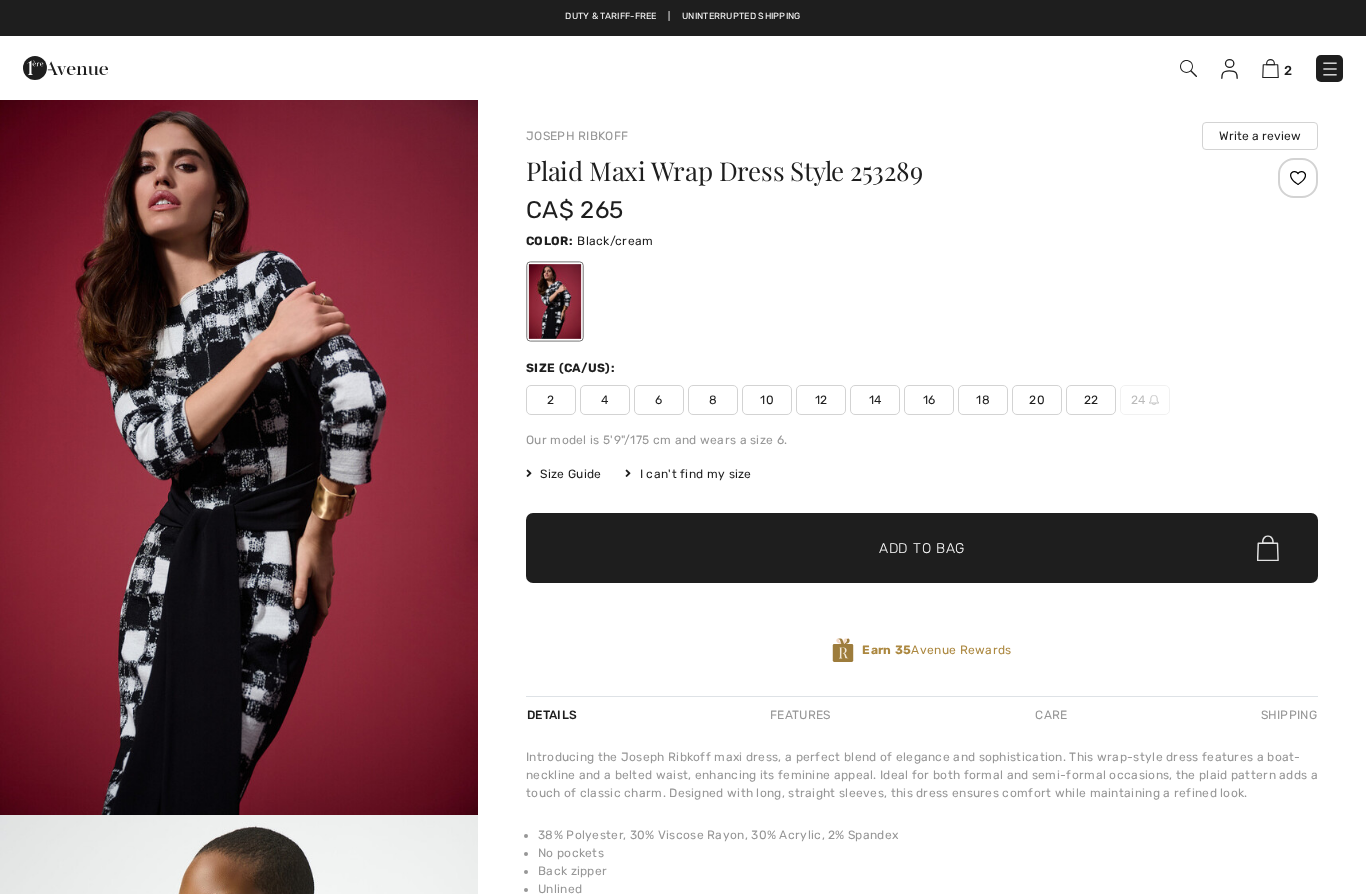 scroll, scrollTop: 0, scrollLeft: 0, axis: both 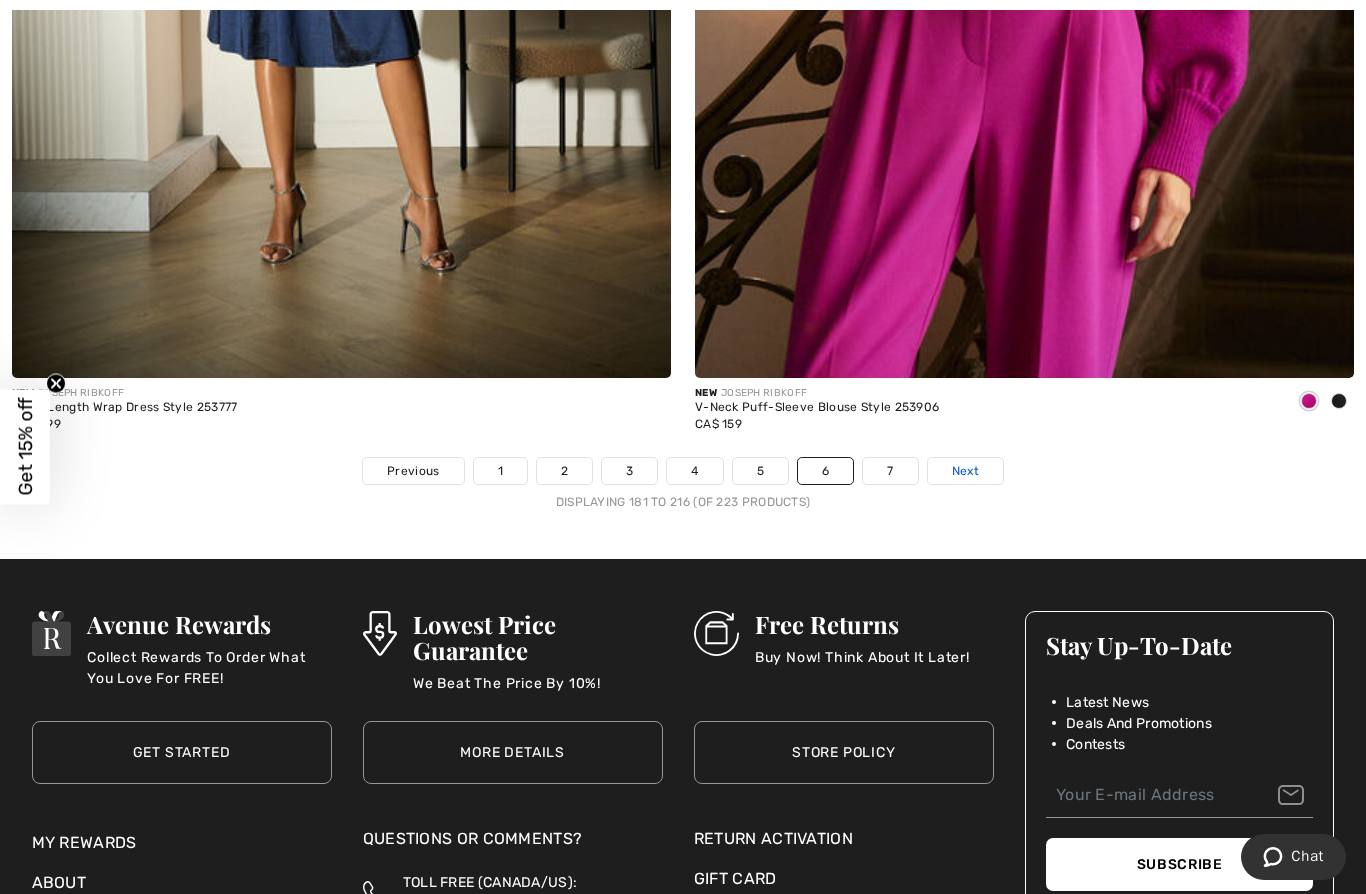click on "Next" at bounding box center (965, 471) 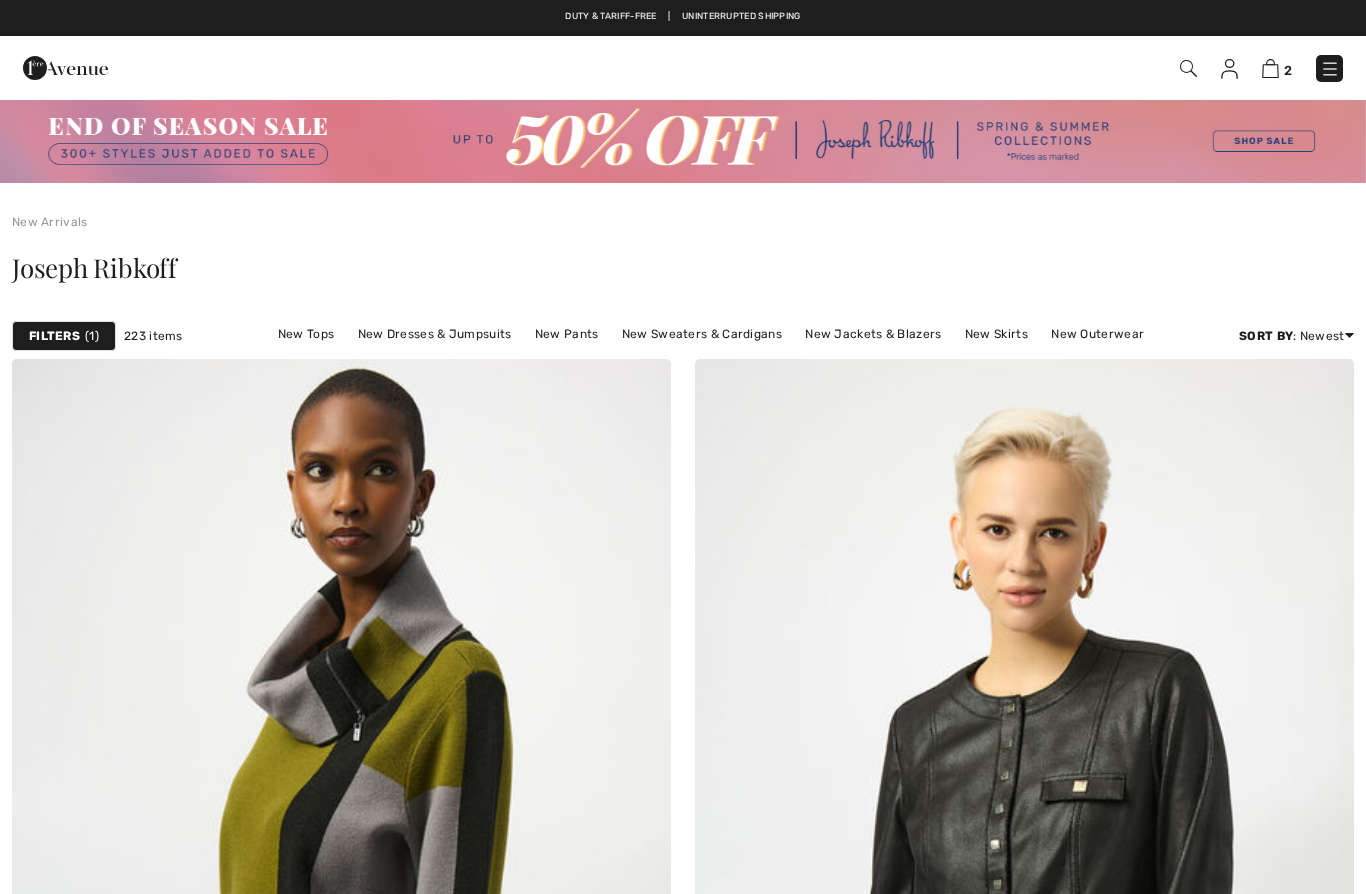 scroll, scrollTop: 0, scrollLeft: 0, axis: both 